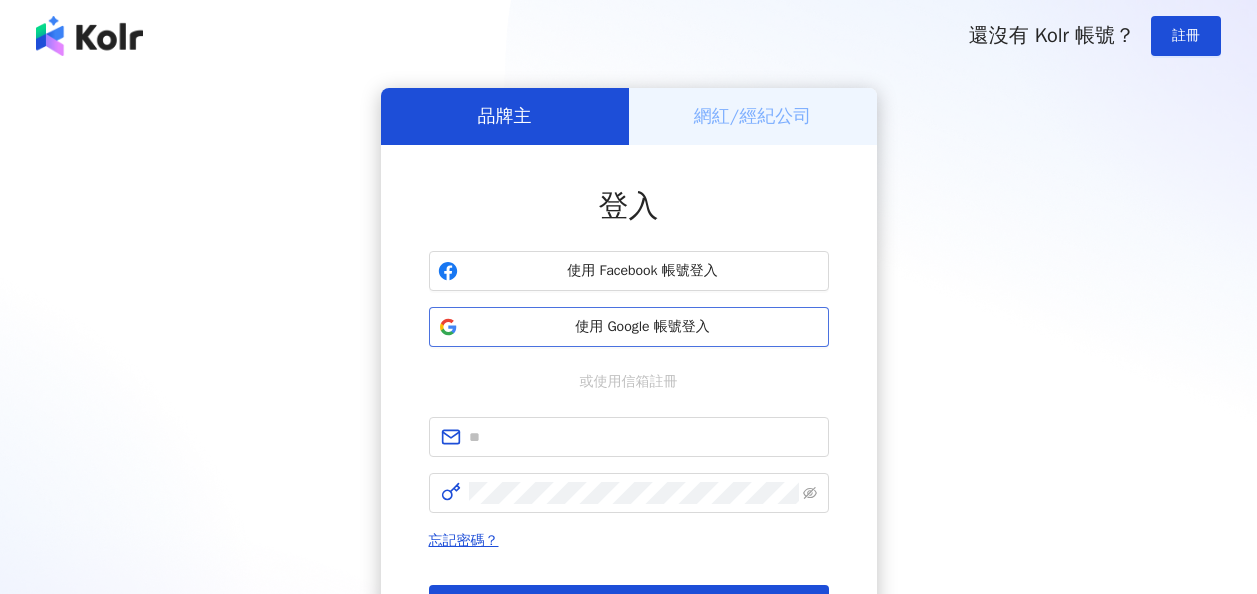 scroll, scrollTop: 0, scrollLeft: 0, axis: both 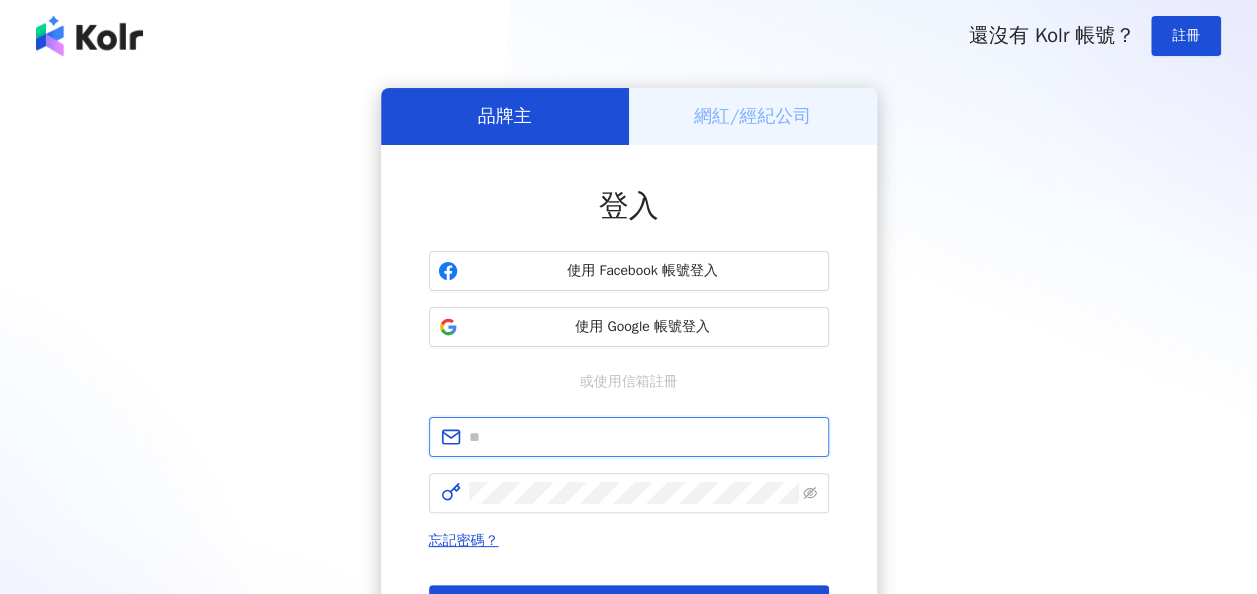 click at bounding box center [643, 437] 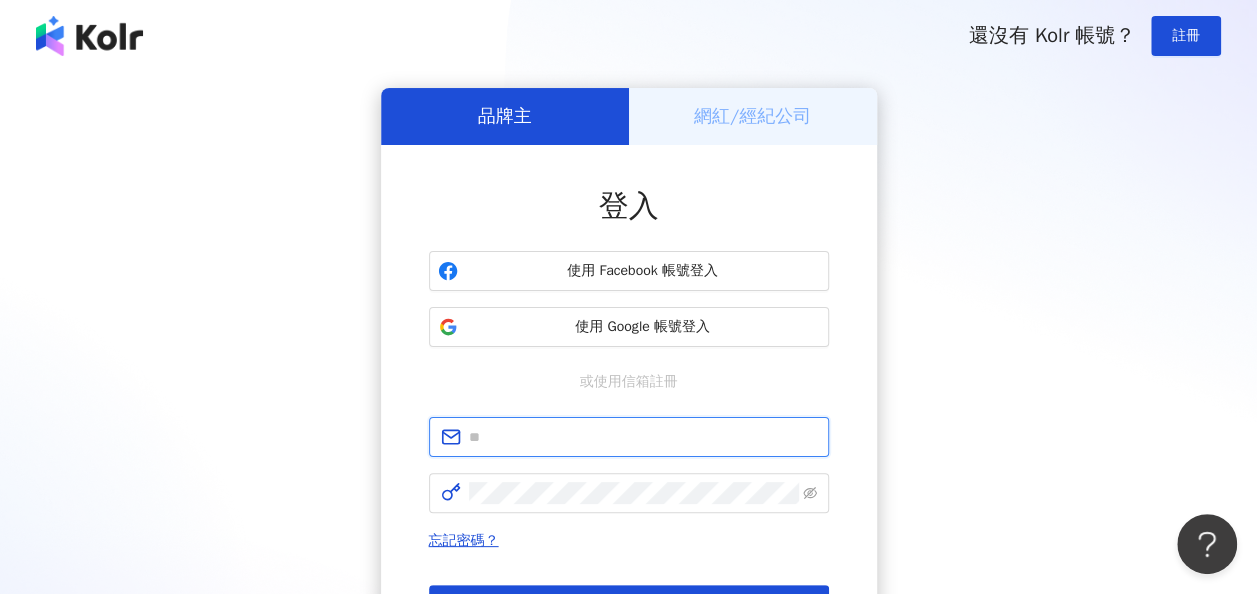scroll, scrollTop: 0, scrollLeft: 0, axis: both 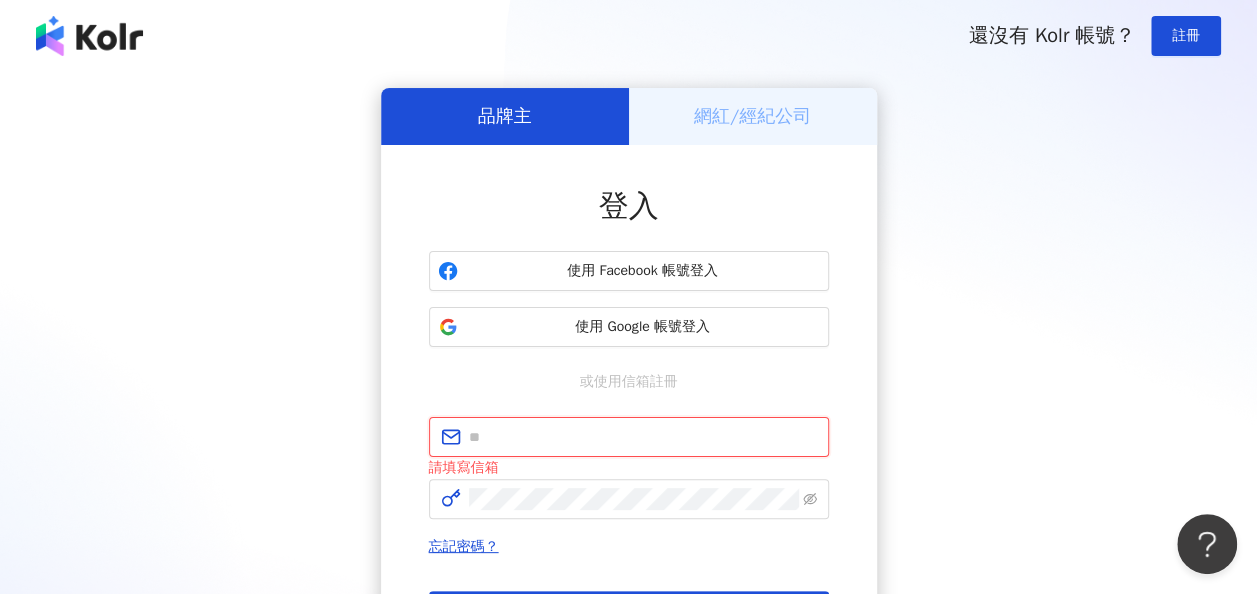 paste on "**********" 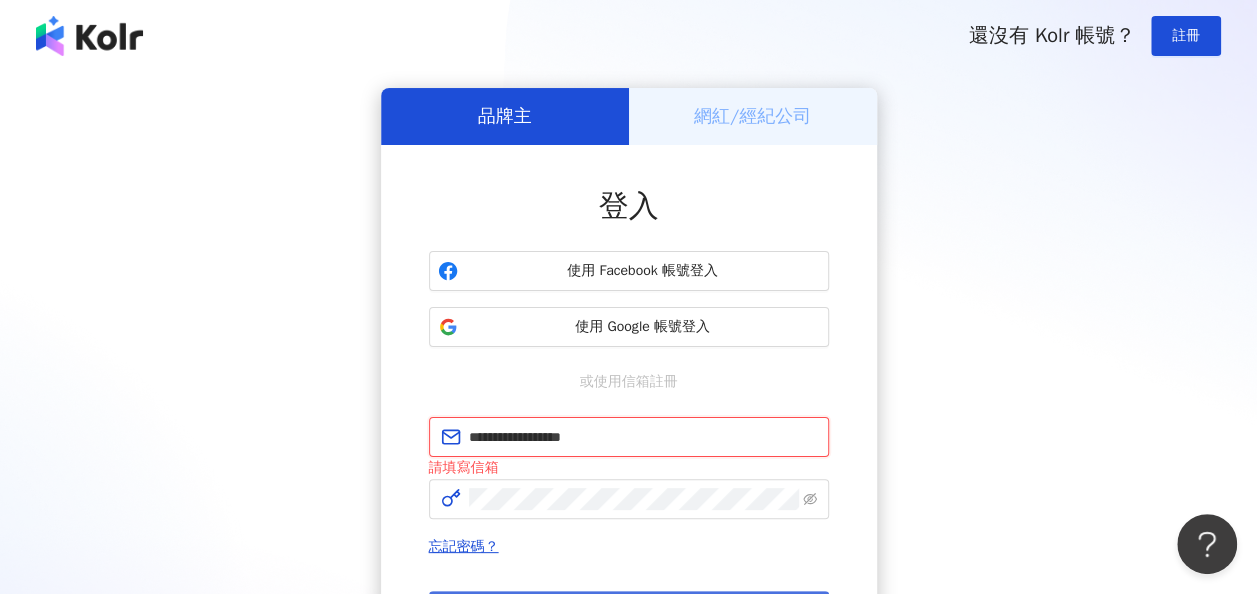 type on "**********" 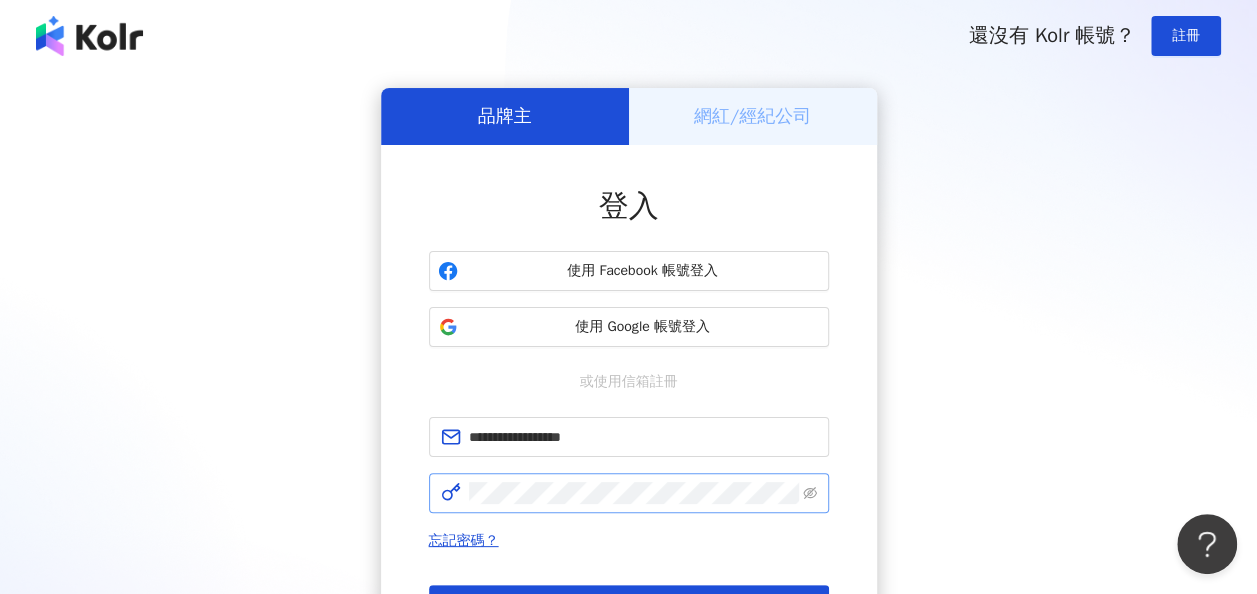 click at bounding box center (629, 493) 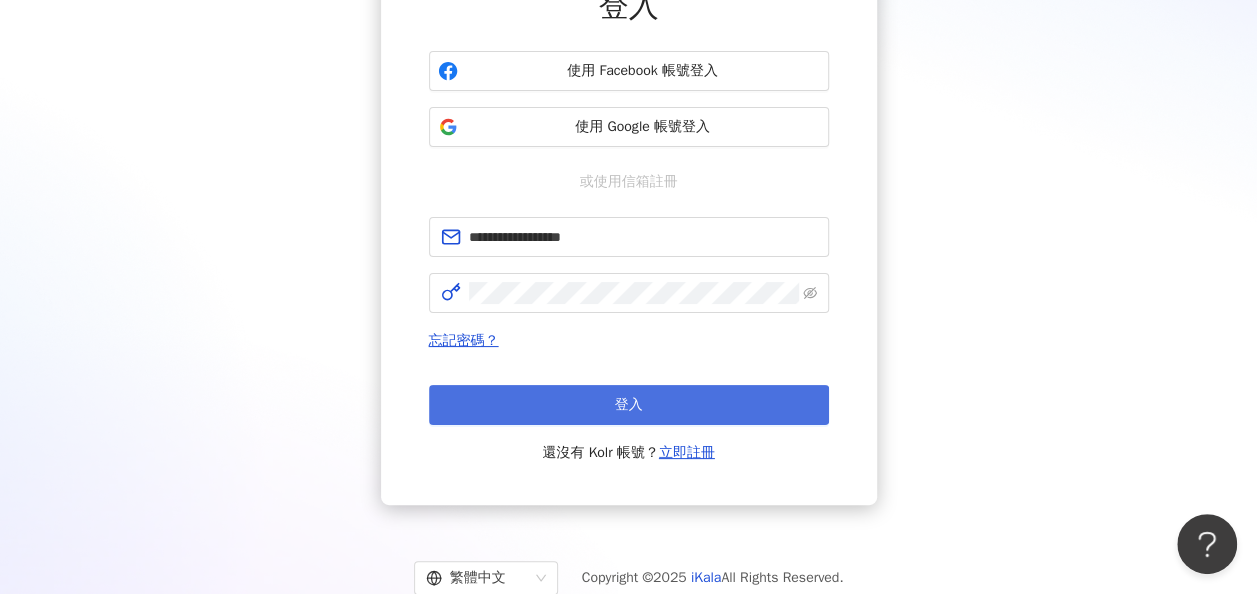click on "登入" at bounding box center [629, 405] 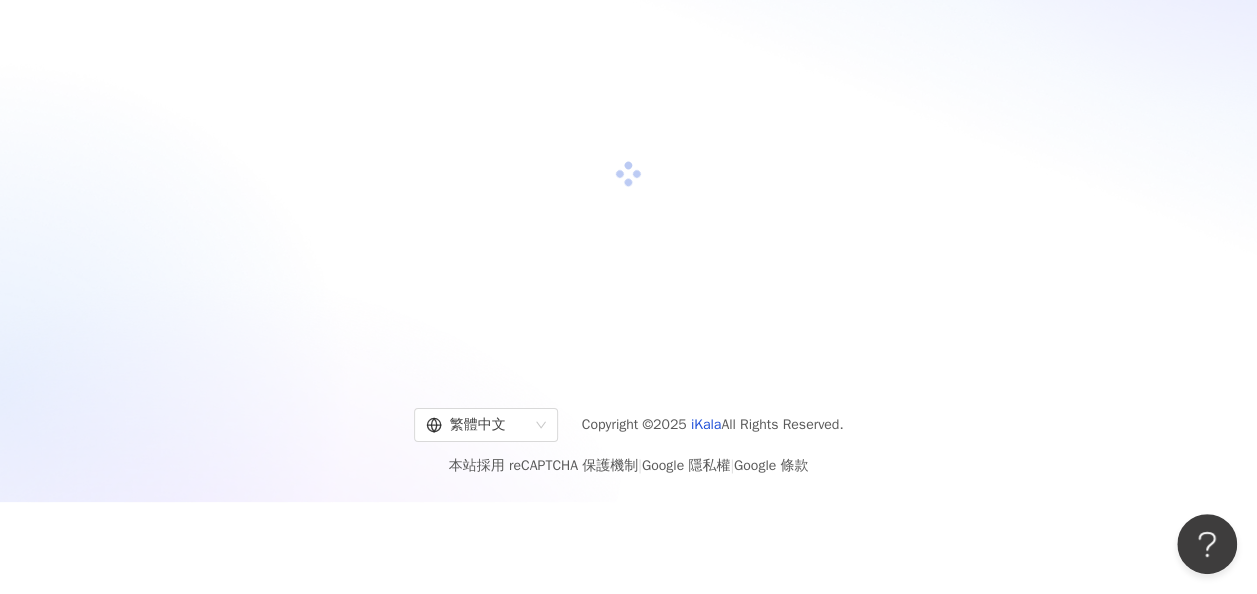 scroll, scrollTop: 200, scrollLeft: 0, axis: vertical 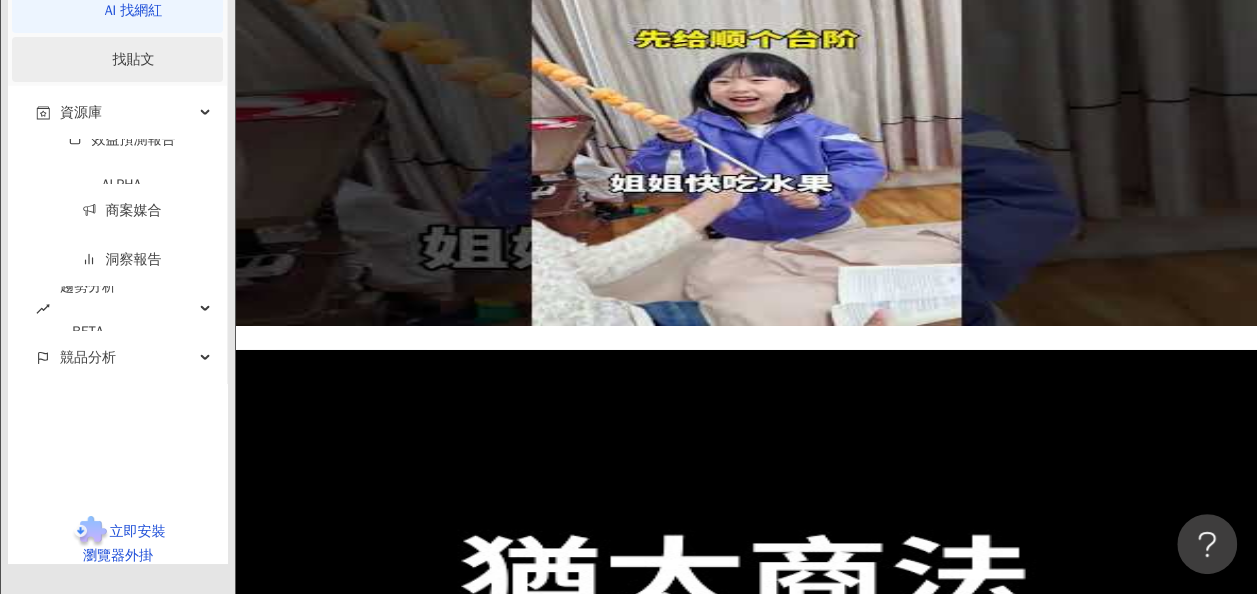 click on "找貼文" at bounding box center (134, 59) 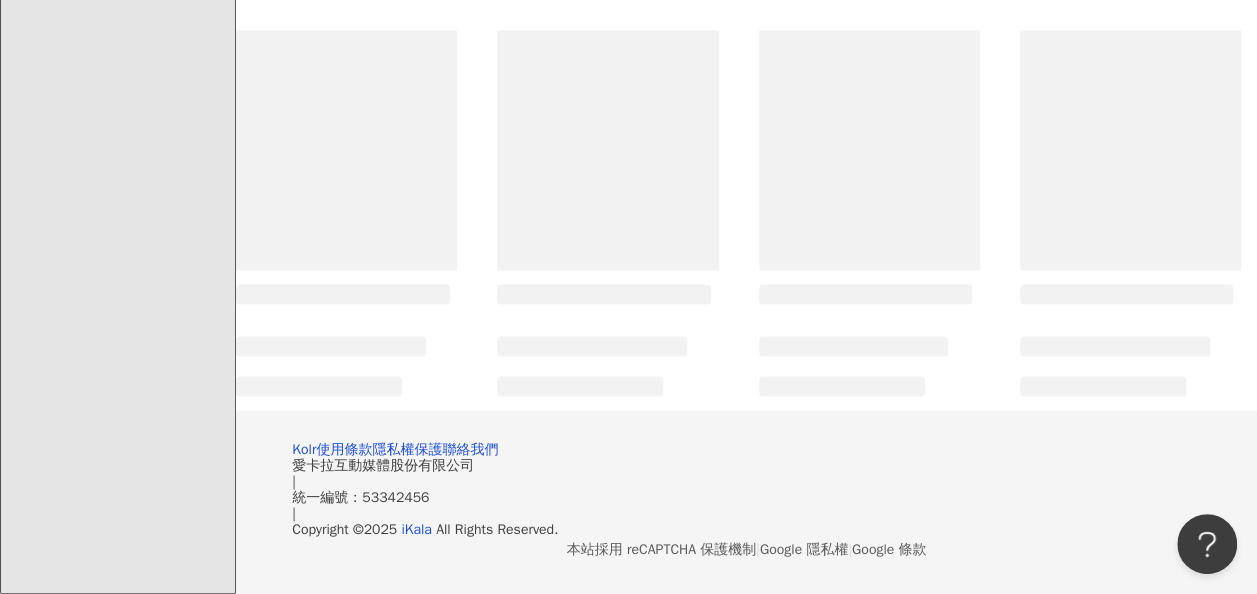 scroll, scrollTop: 0, scrollLeft: 0, axis: both 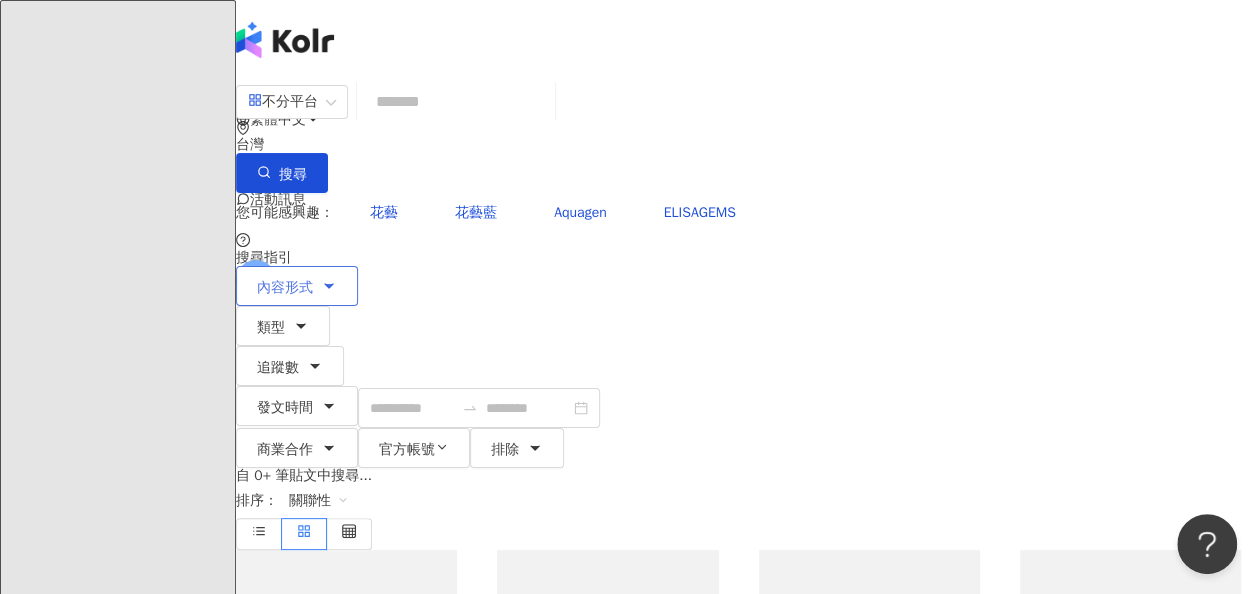 click 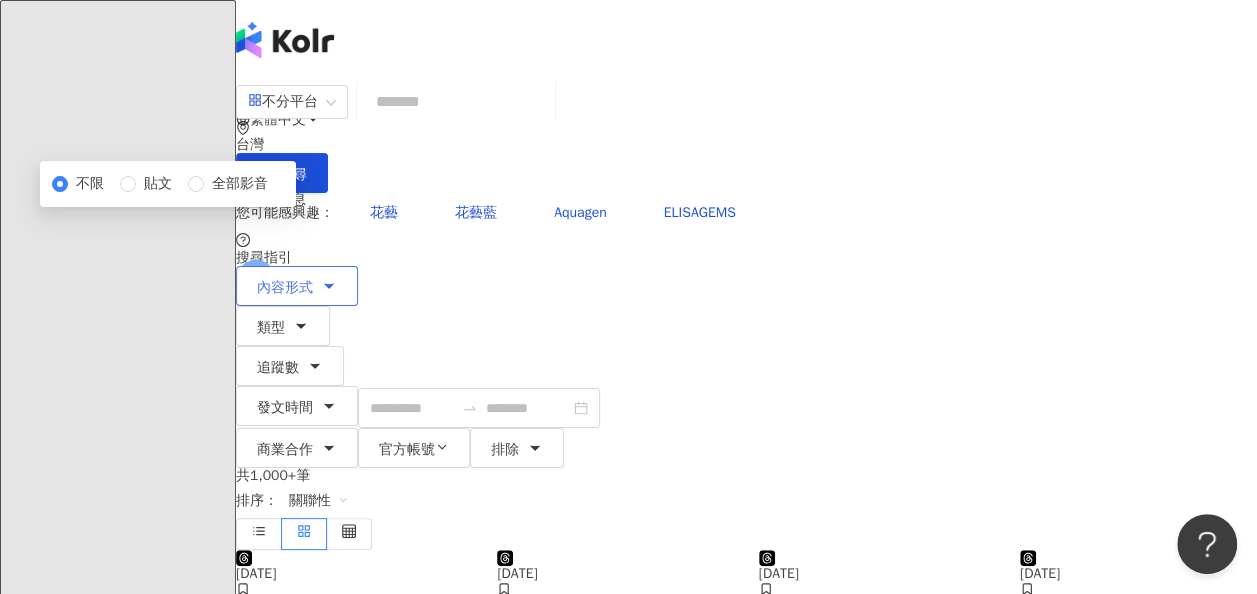 click 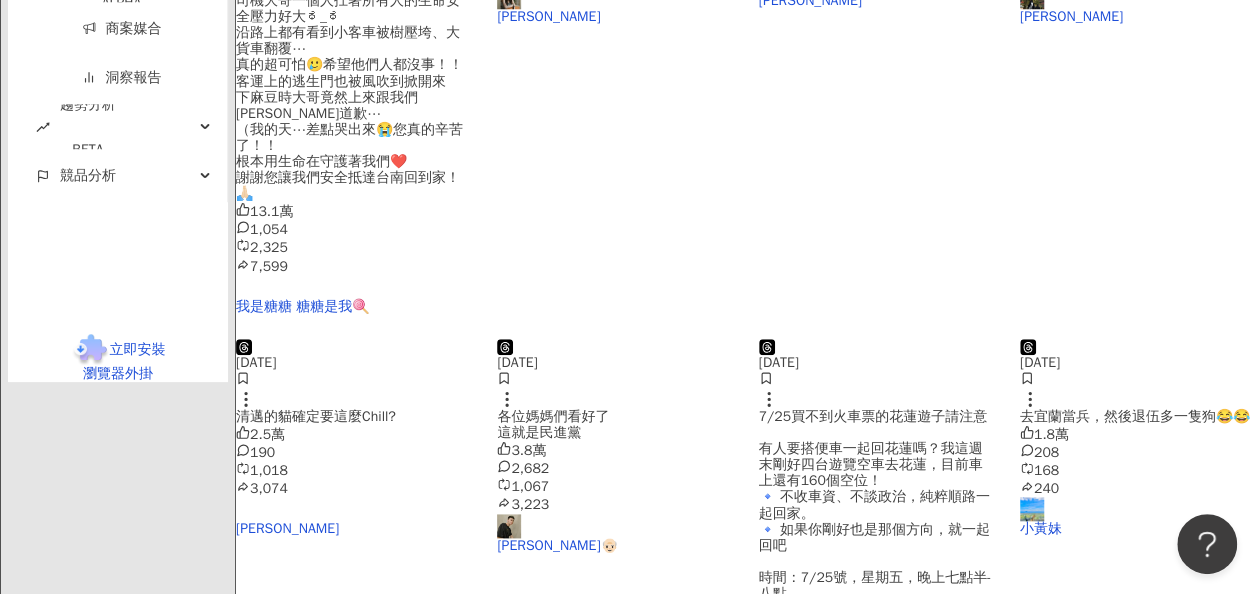 scroll, scrollTop: 1100, scrollLeft: 0, axis: vertical 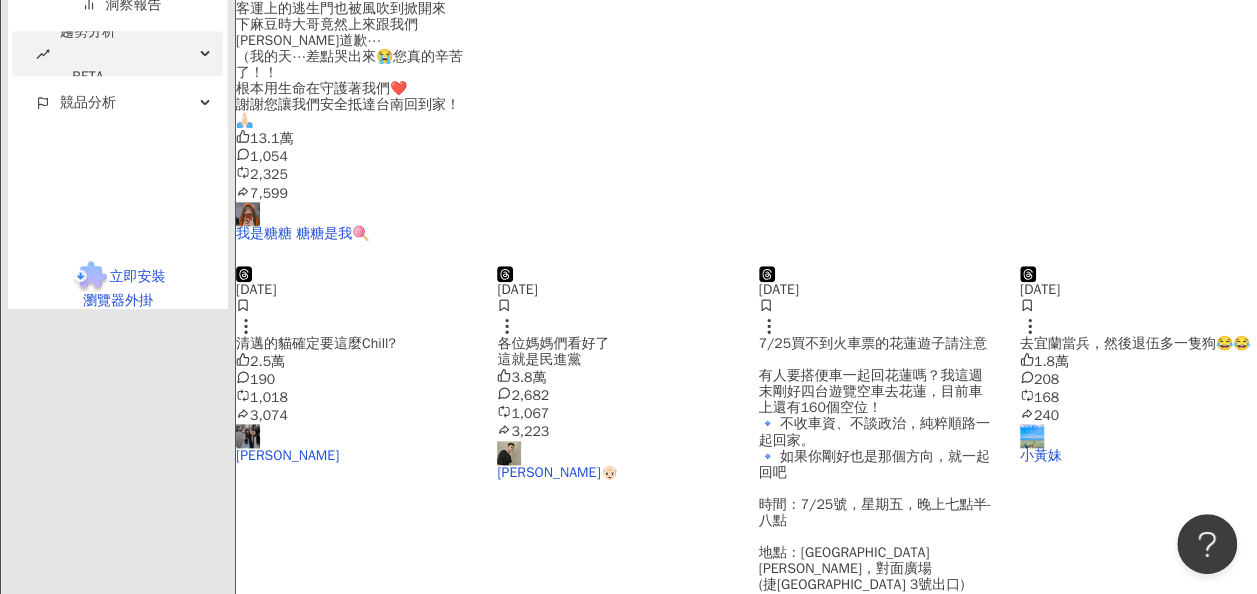 click on "趨勢分析 BETA" at bounding box center [88, 54] 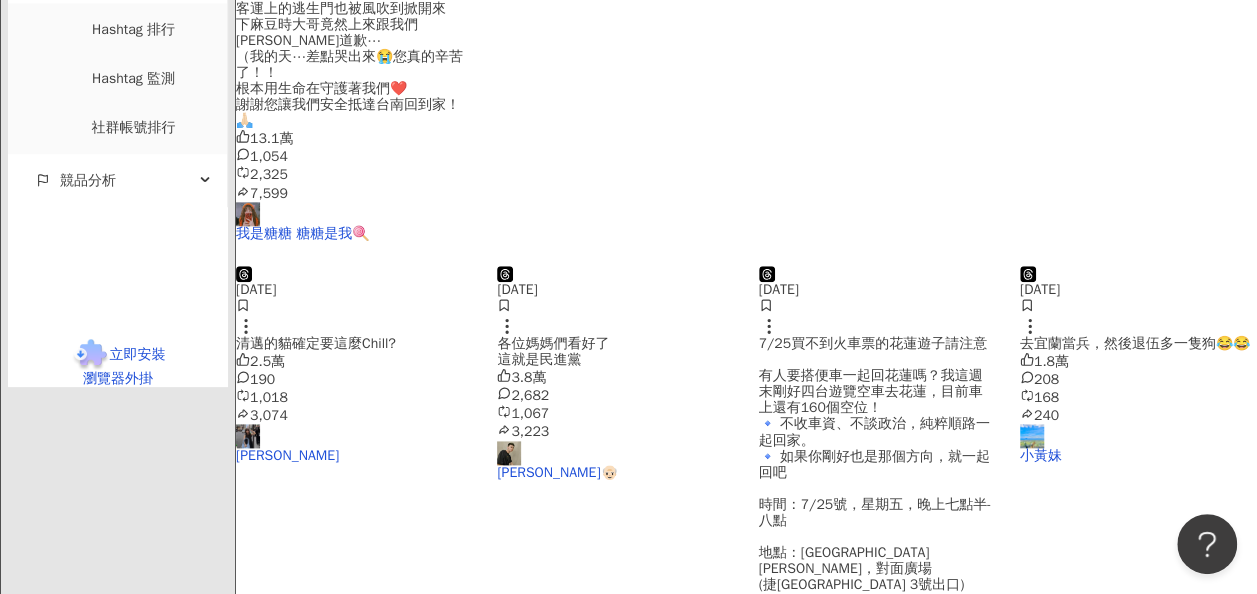 click on "洞察報告" at bounding box center [122, -73] 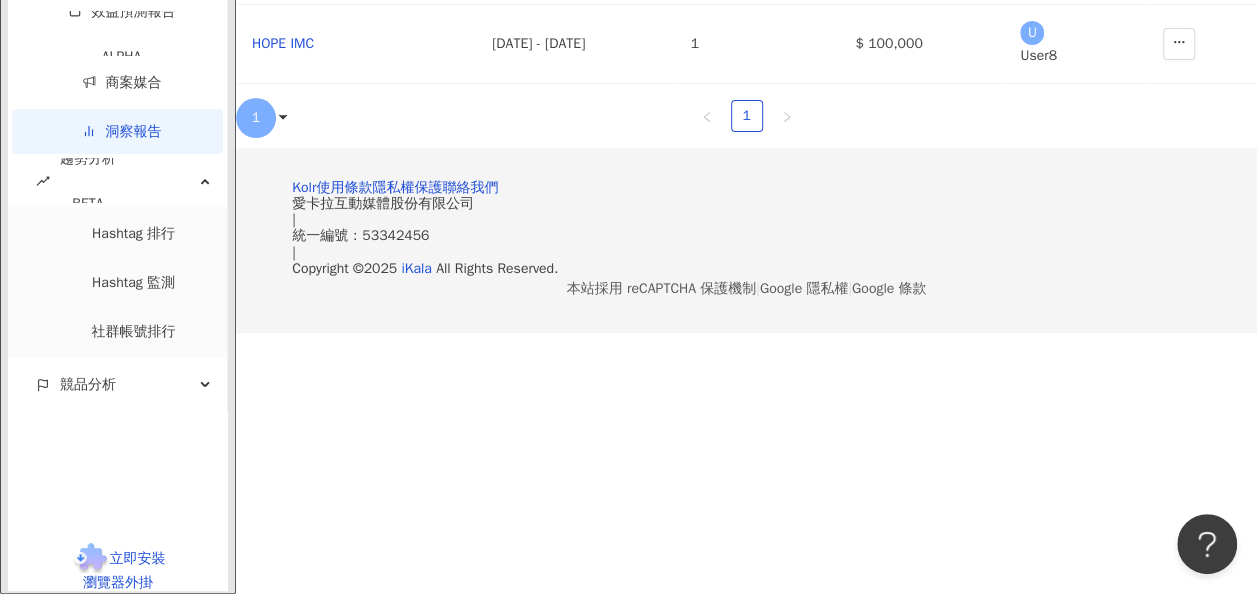 scroll, scrollTop: 0, scrollLeft: 0, axis: both 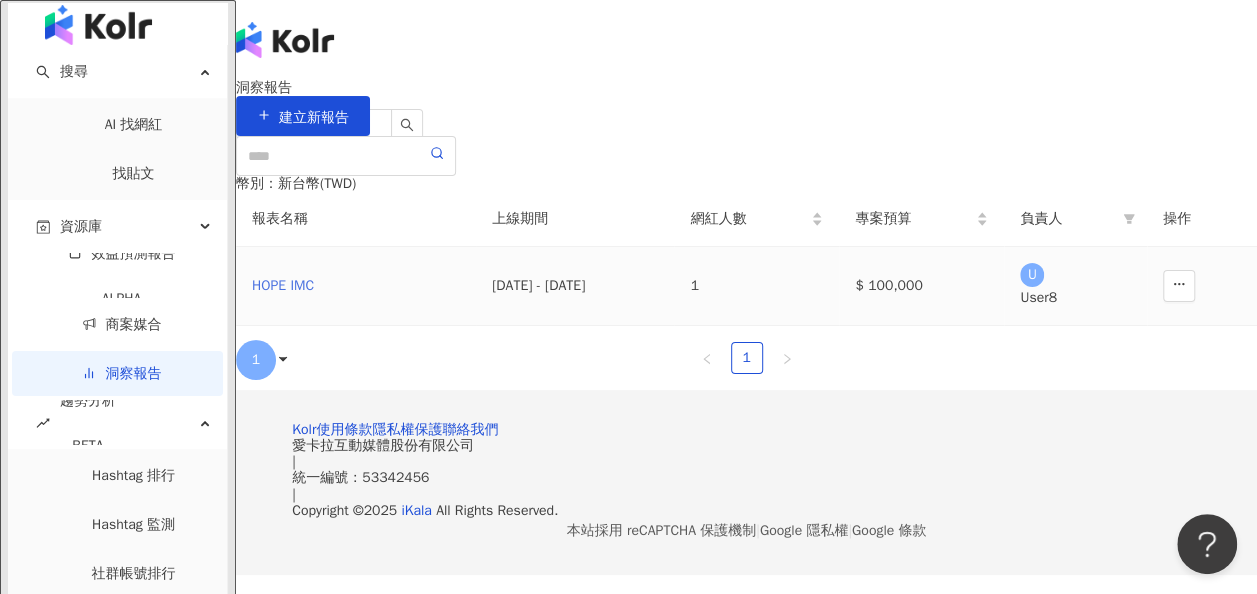 click on "HOPE IMC" at bounding box center [356, 286] 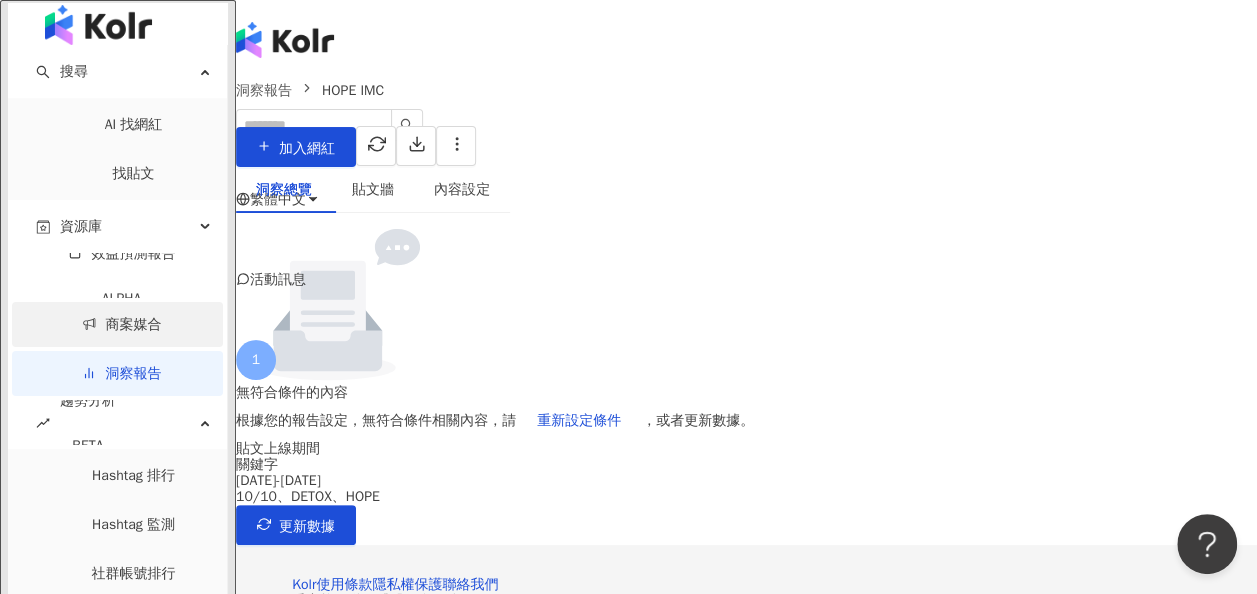 click on "商案媒合" at bounding box center [122, 324] 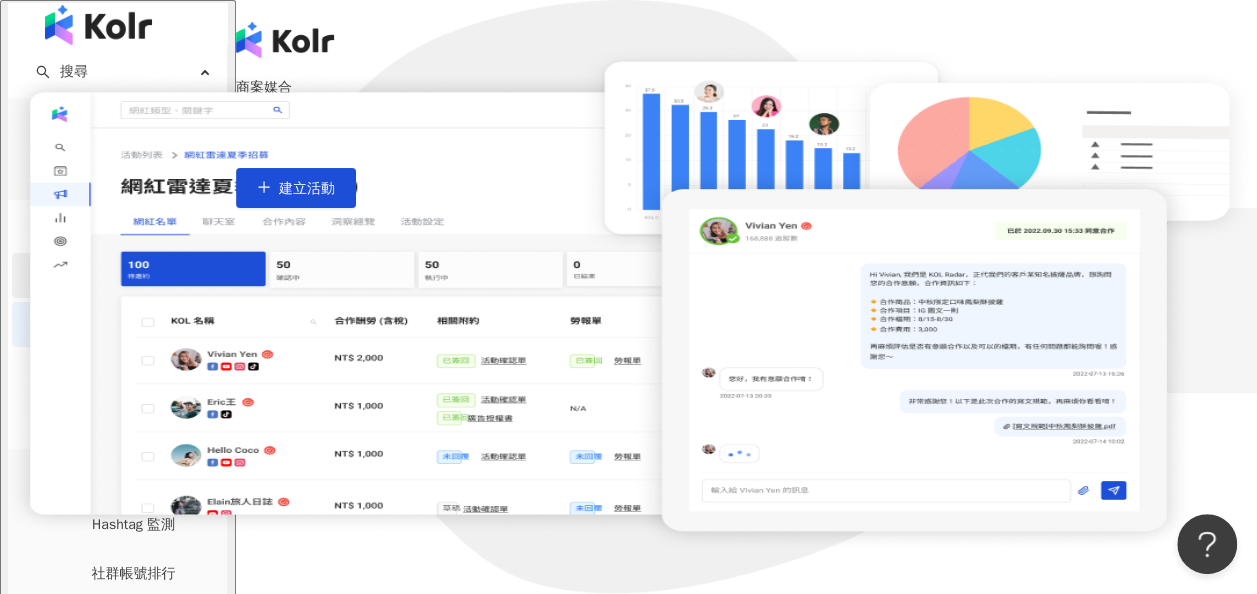 click on "效益預測報告 ALPHA" at bounding box center (121, 283) 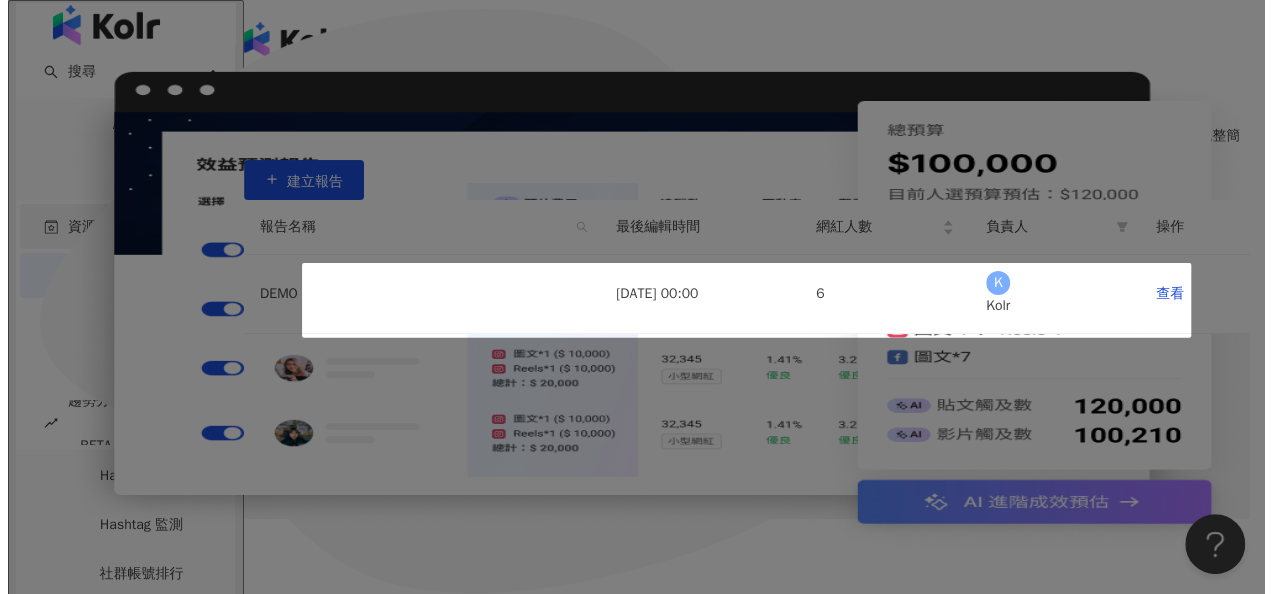 scroll, scrollTop: 400, scrollLeft: 0, axis: vertical 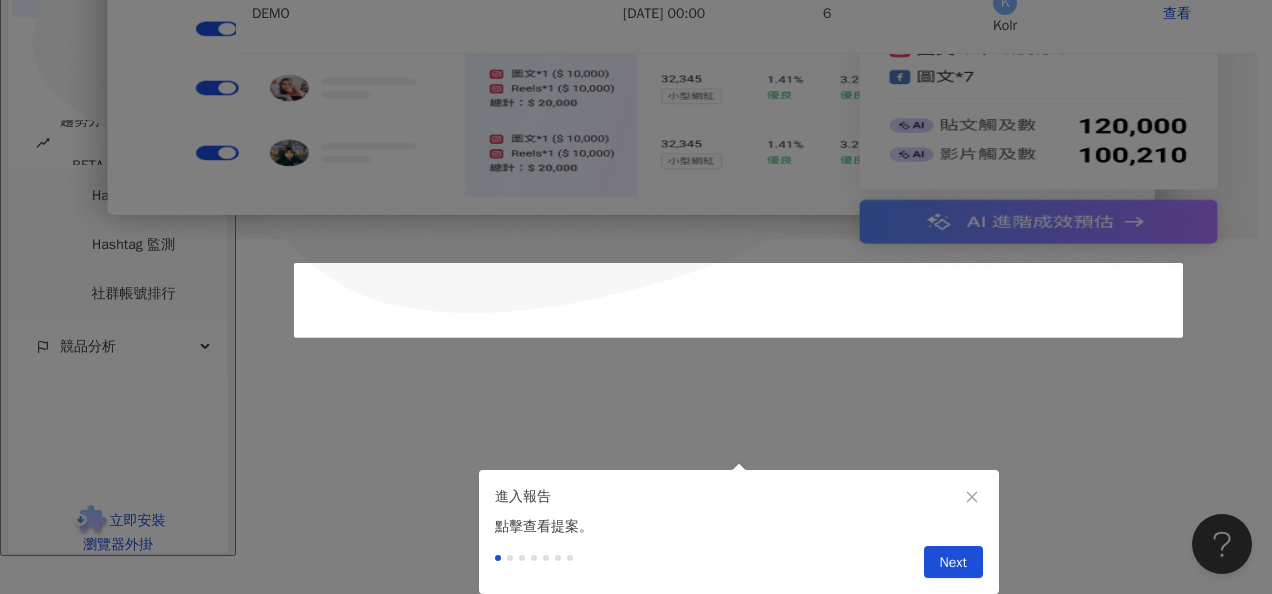 click at bounding box center (628, 556) 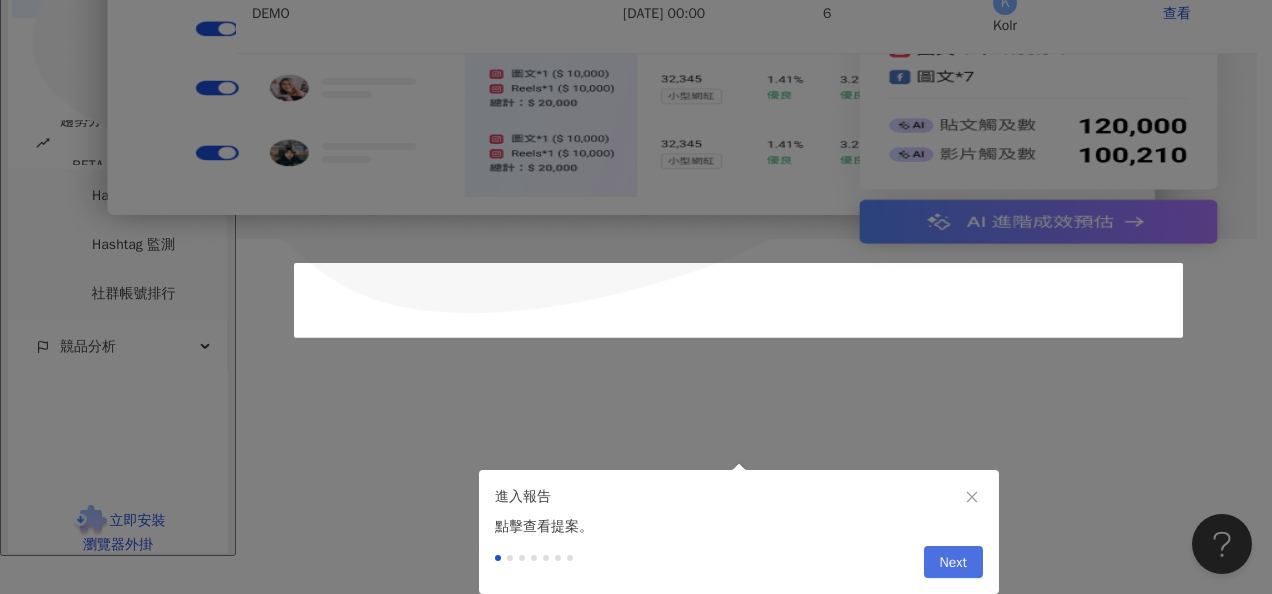 click on "Next" at bounding box center (953, 563) 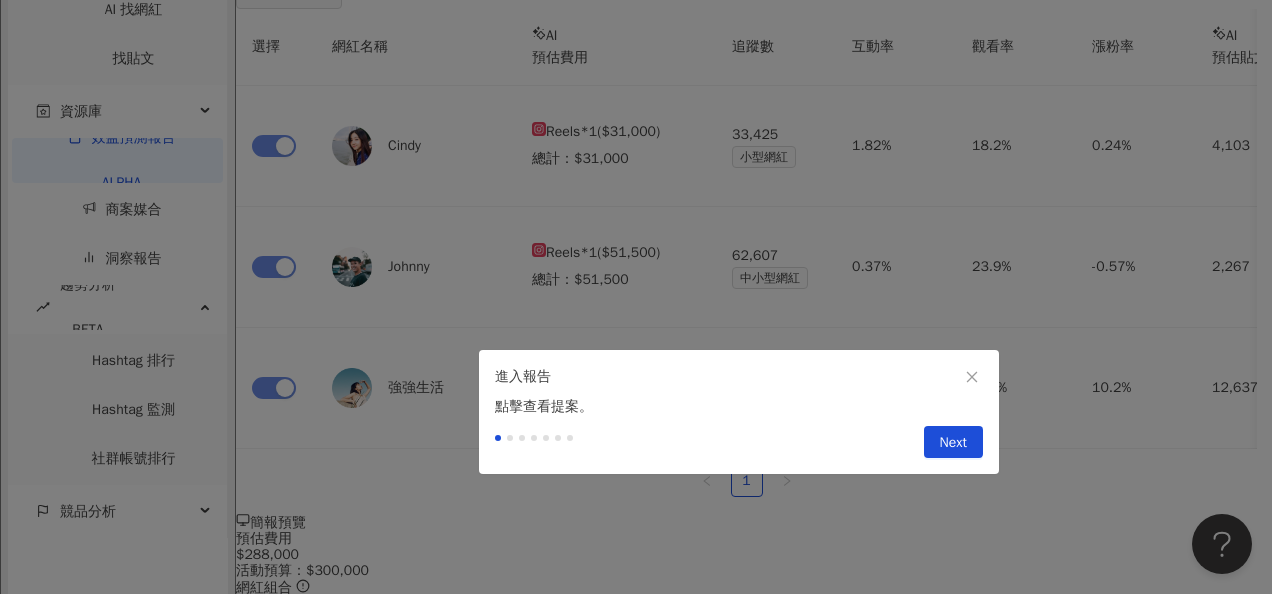 scroll, scrollTop: 0, scrollLeft: 0, axis: both 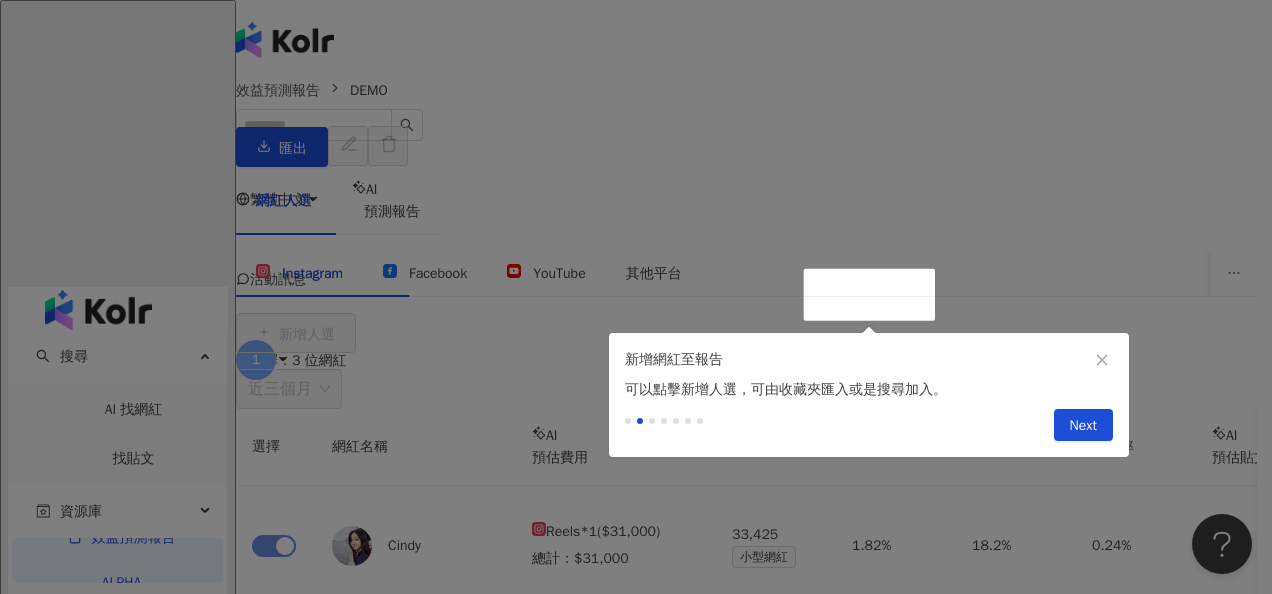 drag, startPoint x: 514, startPoint y: 356, endPoint x: 640, endPoint y: 356, distance: 126 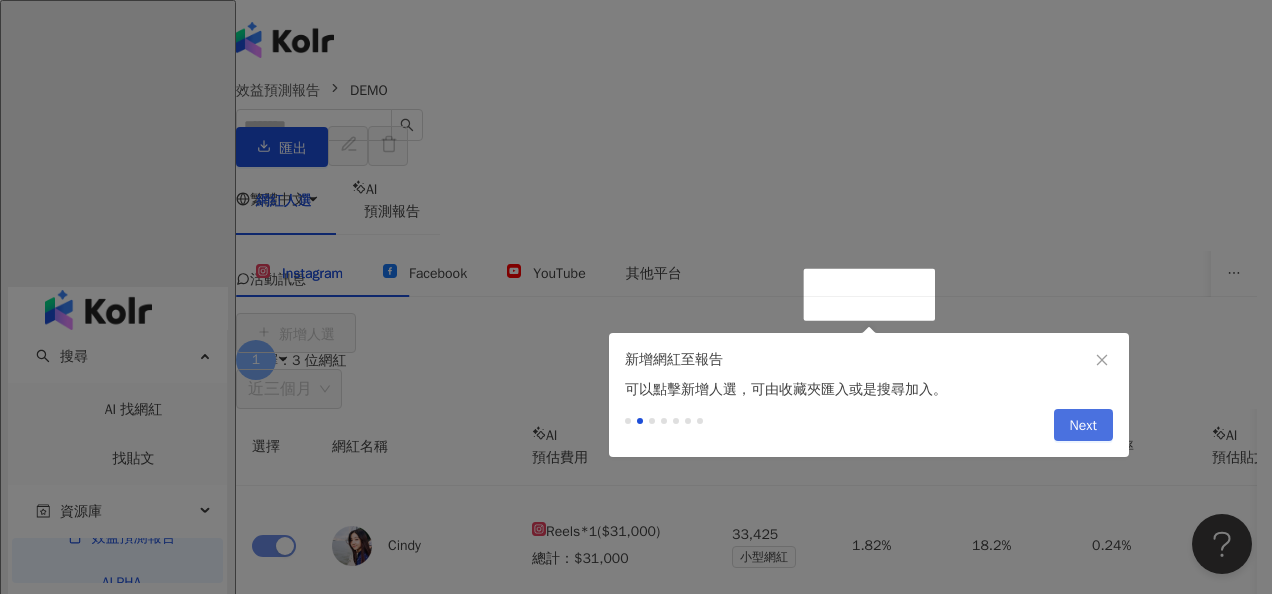 click on "Next" at bounding box center [1083, 426] 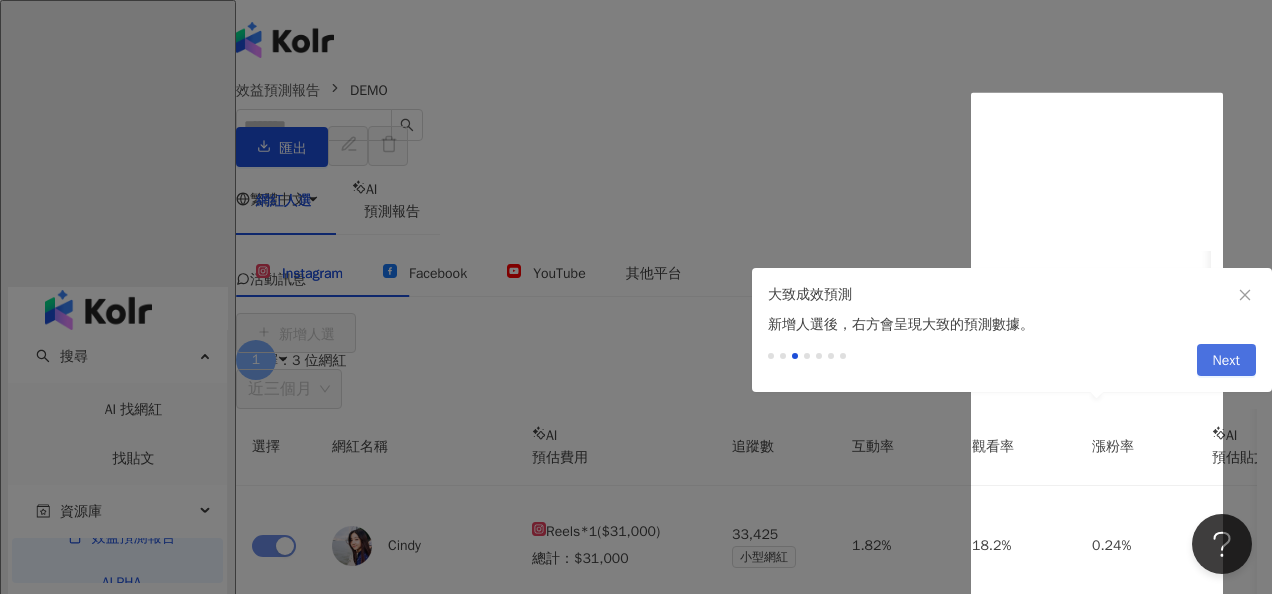scroll, scrollTop: 272, scrollLeft: 0, axis: vertical 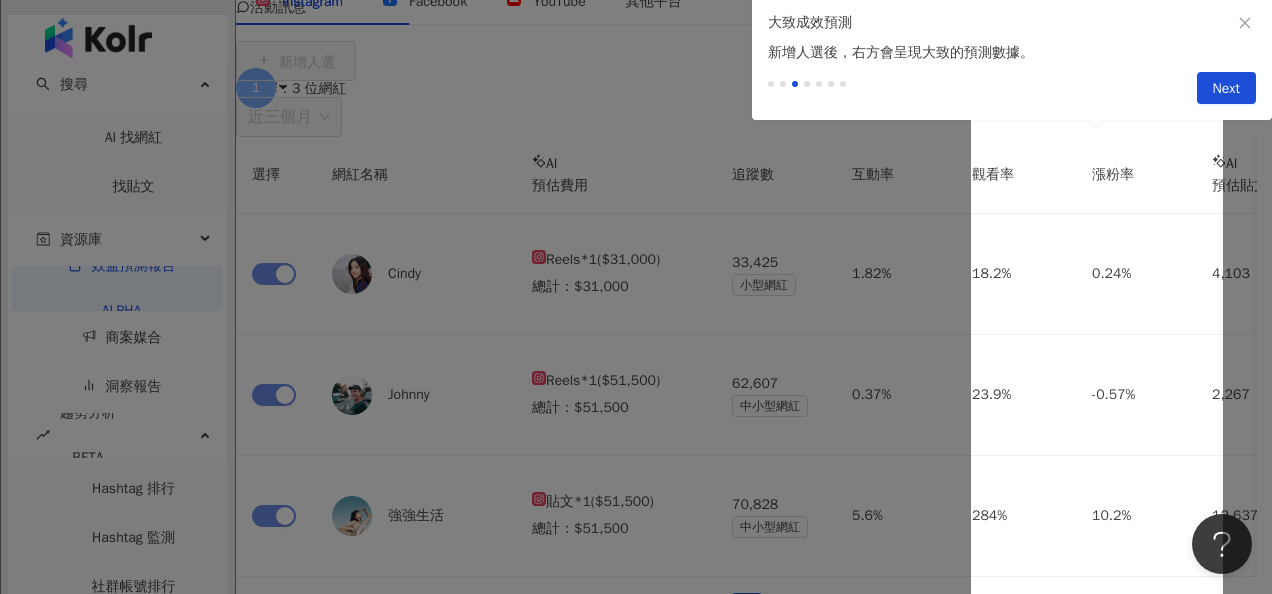 click at bounding box center (628, 1133) 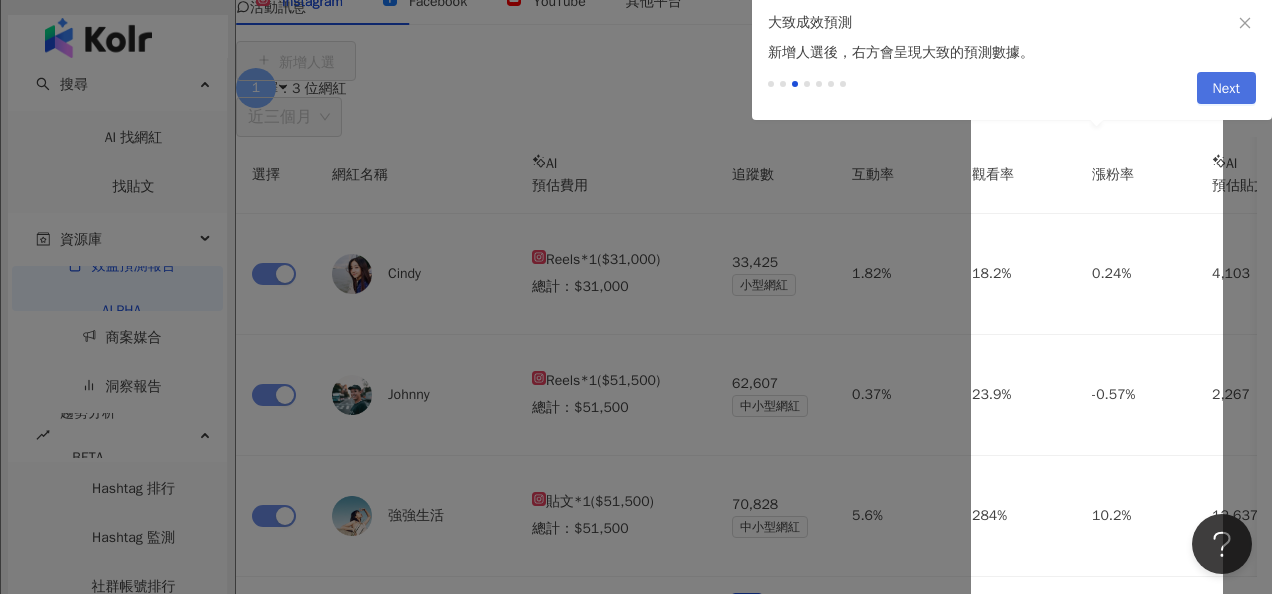 click on "Next" at bounding box center (1226, 89) 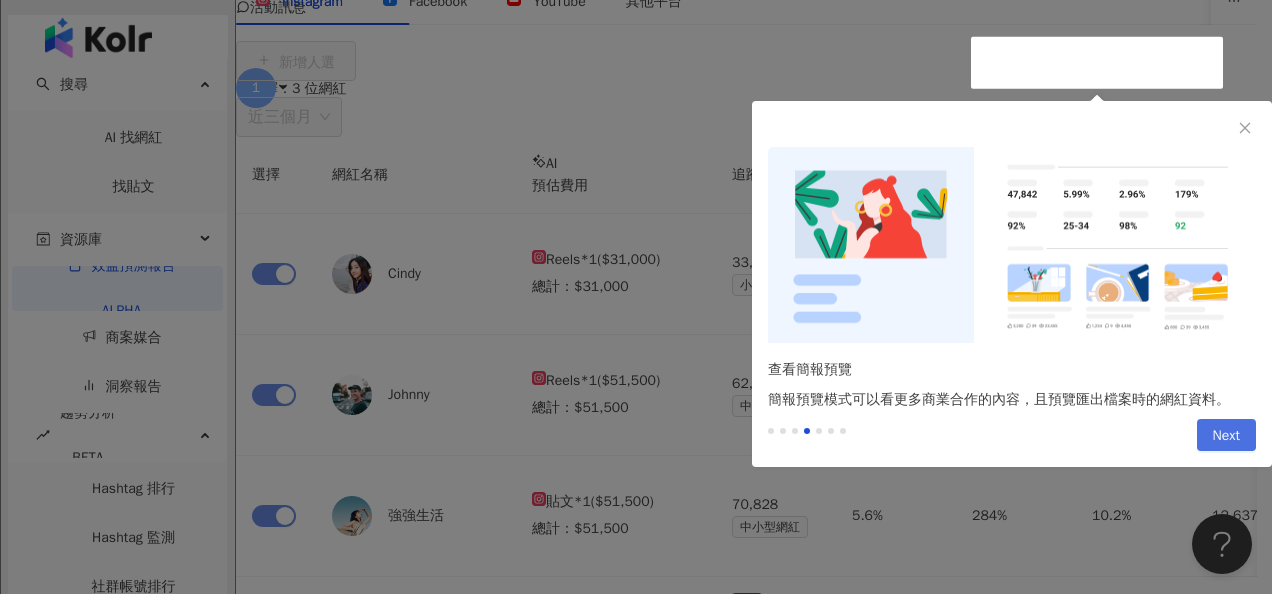 click on "Next" at bounding box center (1226, 436) 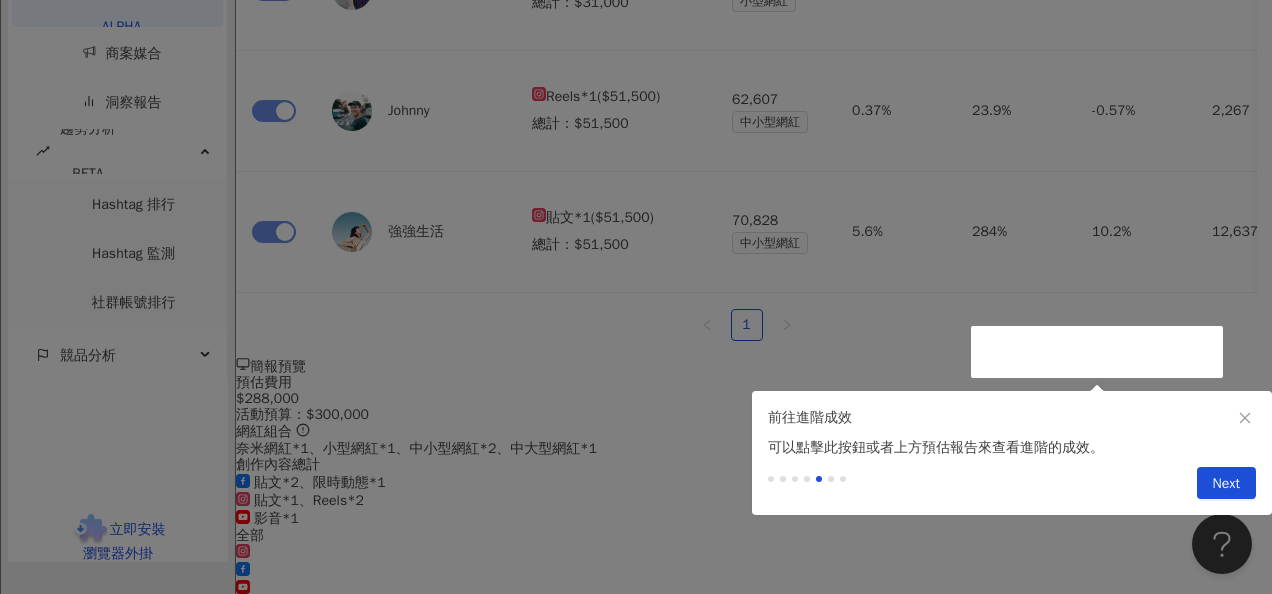 click on "Previous Next" at bounding box center (1222, 483) 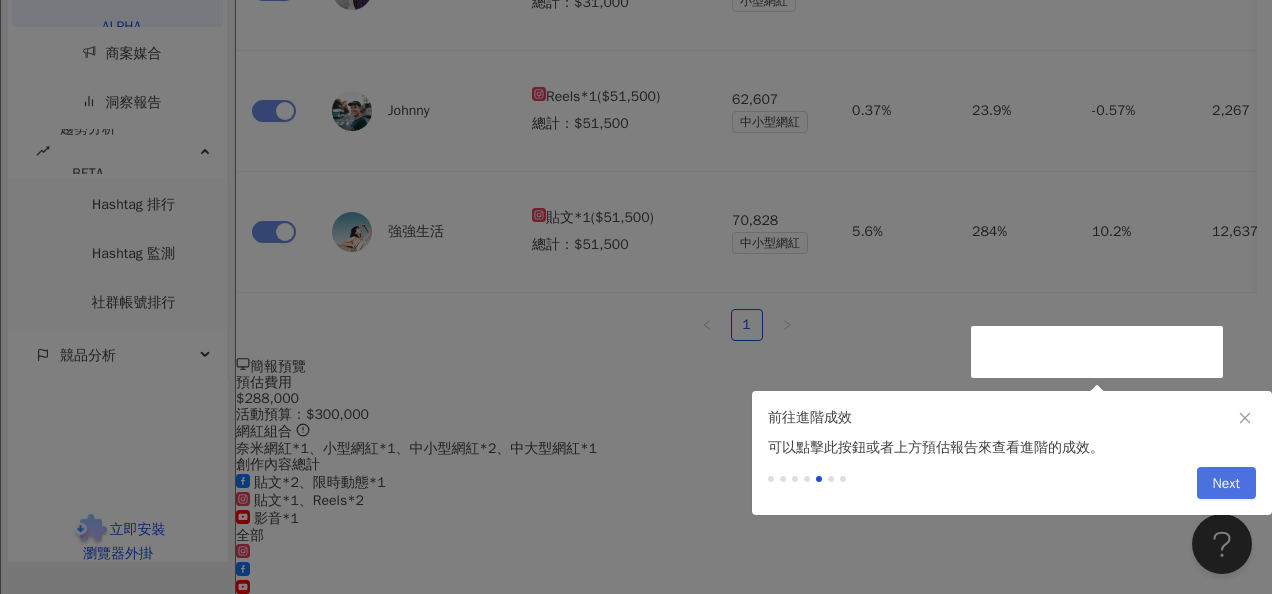 click on "Next" at bounding box center [1226, 483] 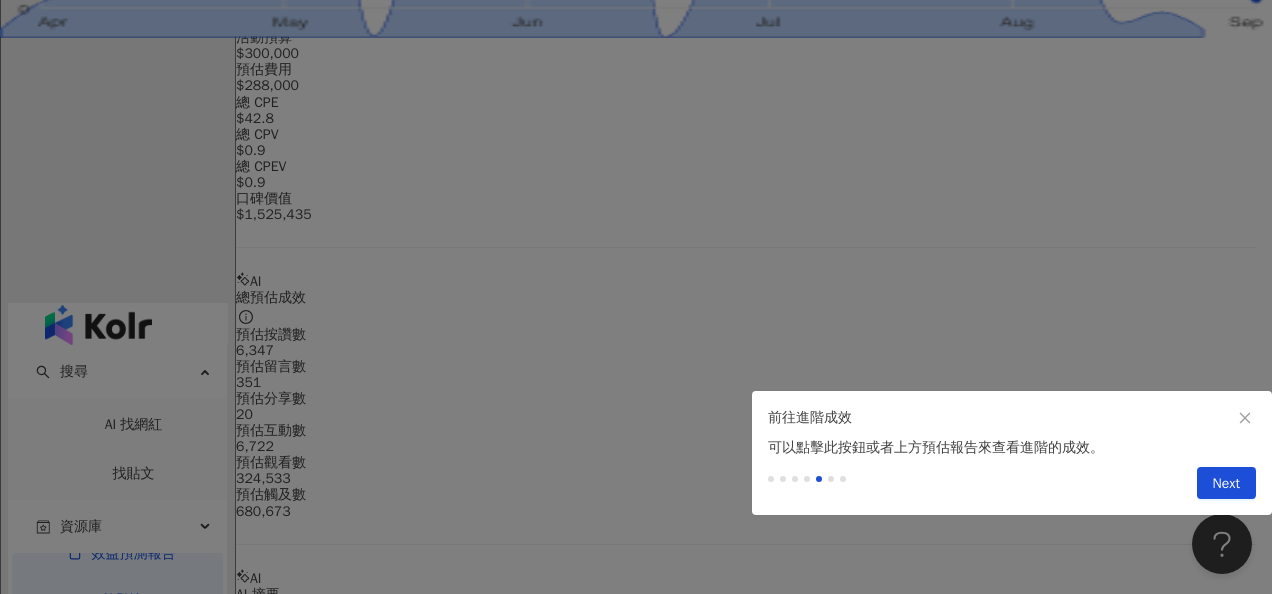 scroll, scrollTop: 0, scrollLeft: 0, axis: both 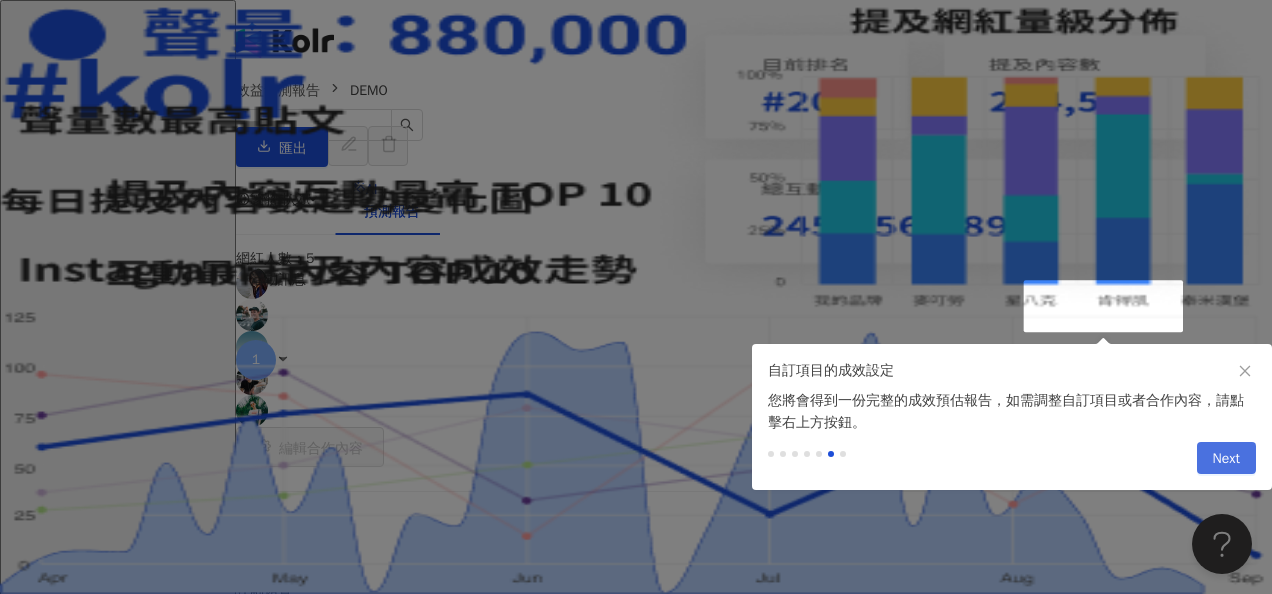 click on "Next" at bounding box center [1226, 458] 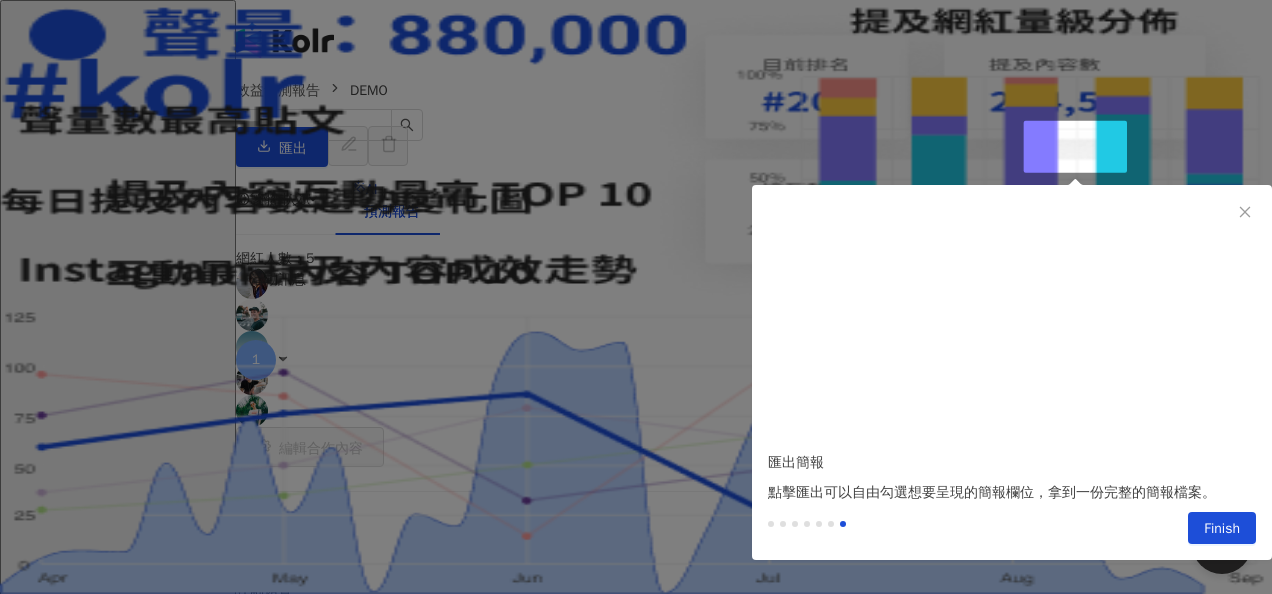 click at bounding box center [1012, 310] 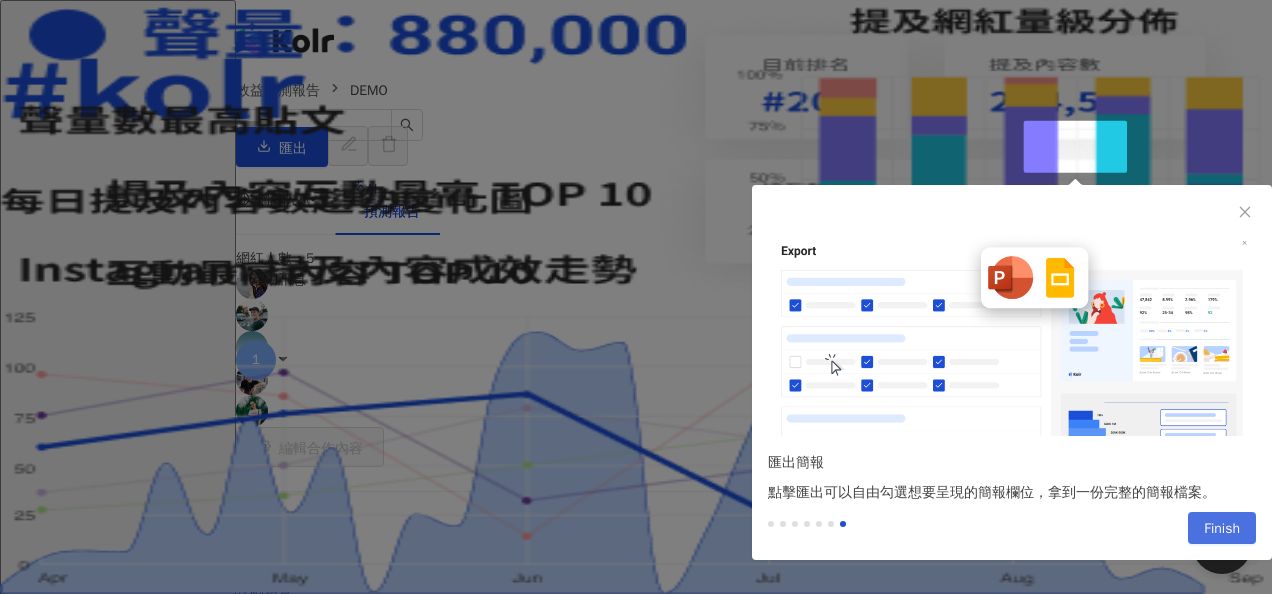 click on "Finish" at bounding box center (1222, 529) 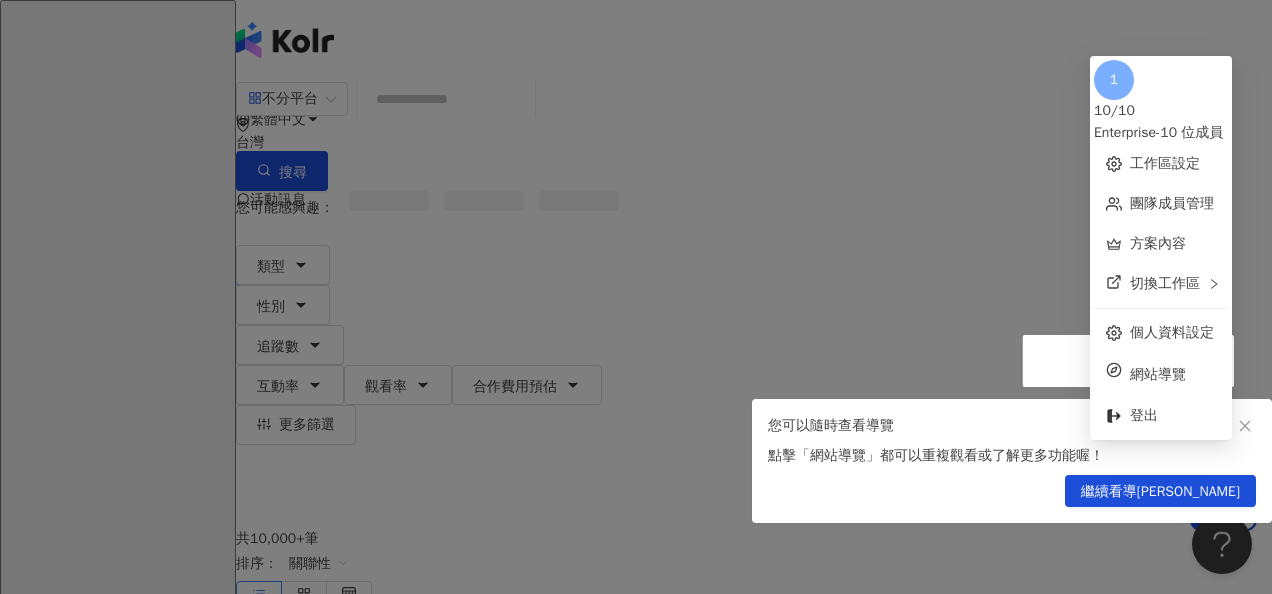 click at bounding box center [628, 7307] 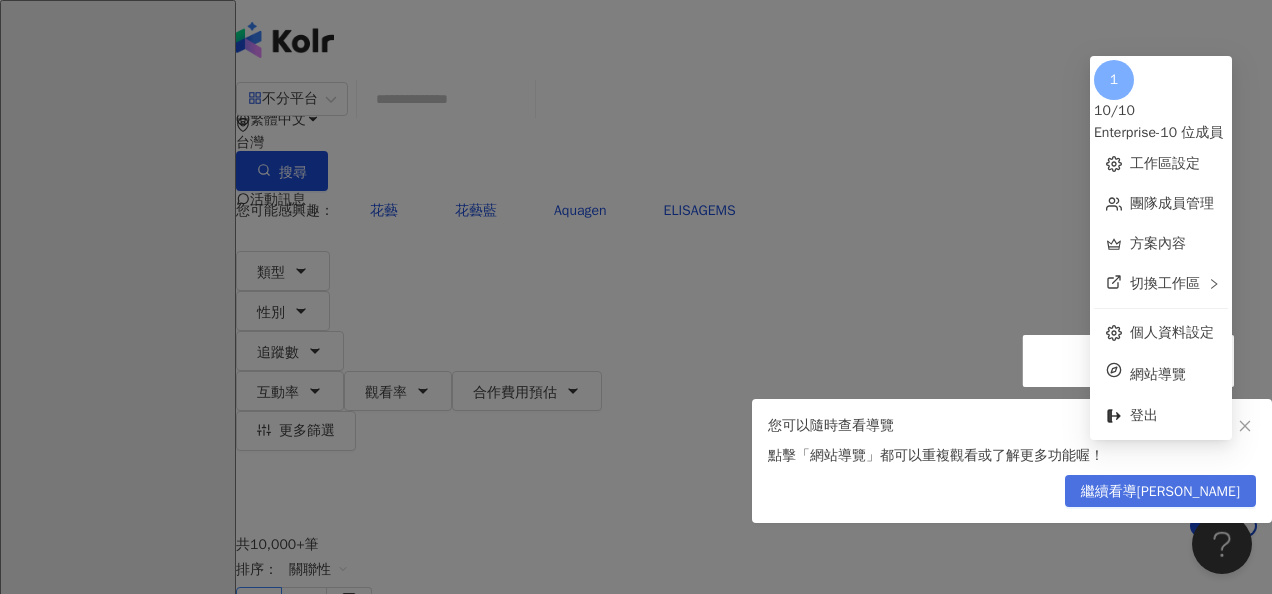click on "繼續看導[PERSON_NAME]" at bounding box center (1160, 492) 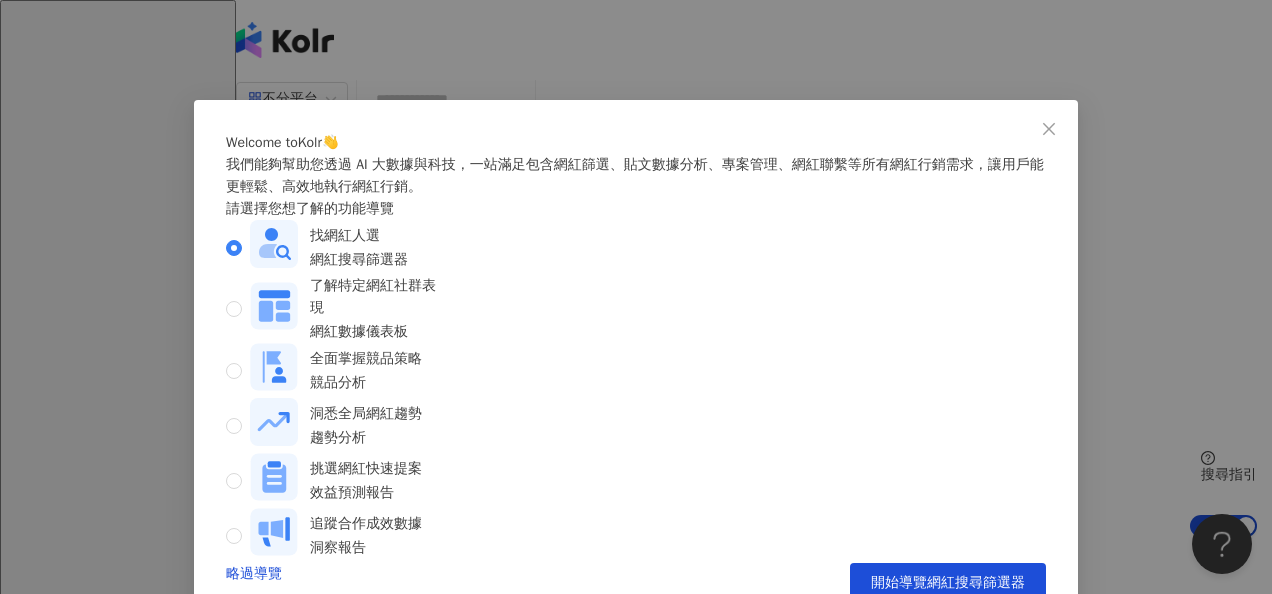 scroll, scrollTop: 34, scrollLeft: 0, axis: vertical 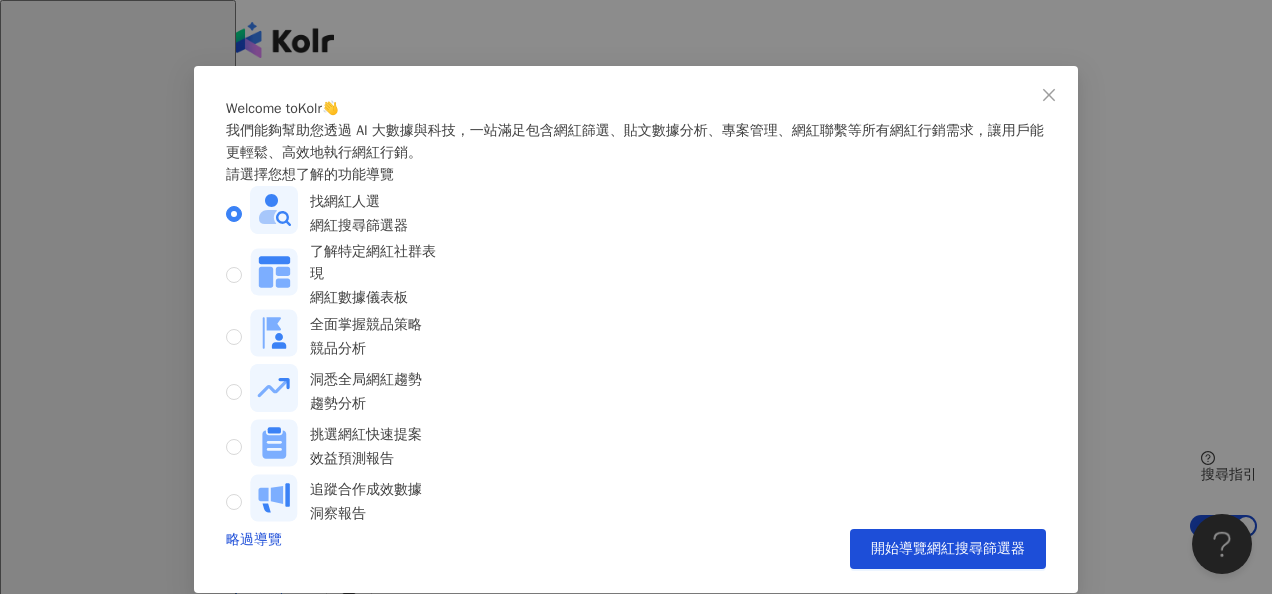 click on "Welcome to  Kolr  👋 我們能夠幫助您透過 AI 大數據與科技，一站滿足包含網紅篩選、貼文數據分析、專案管理、網紅聯繫等所有網紅行銷需求，讓用戶能更輕鬆、高效地執行網紅行銷。 請選擇您想了解的功能導覽 找網紅人選 網紅搜尋篩選器 了解特定網紅社群表現 網紅數據儀表板 全面掌握競品策略 競品分析 洞悉全局網紅趨勢 趨勢分析 挑選網紅快速提案 效益預測報告 追蹤合作成效數據 洞察報告 略過導覽 開始導覽網紅搜尋篩選器" at bounding box center (636, 329) 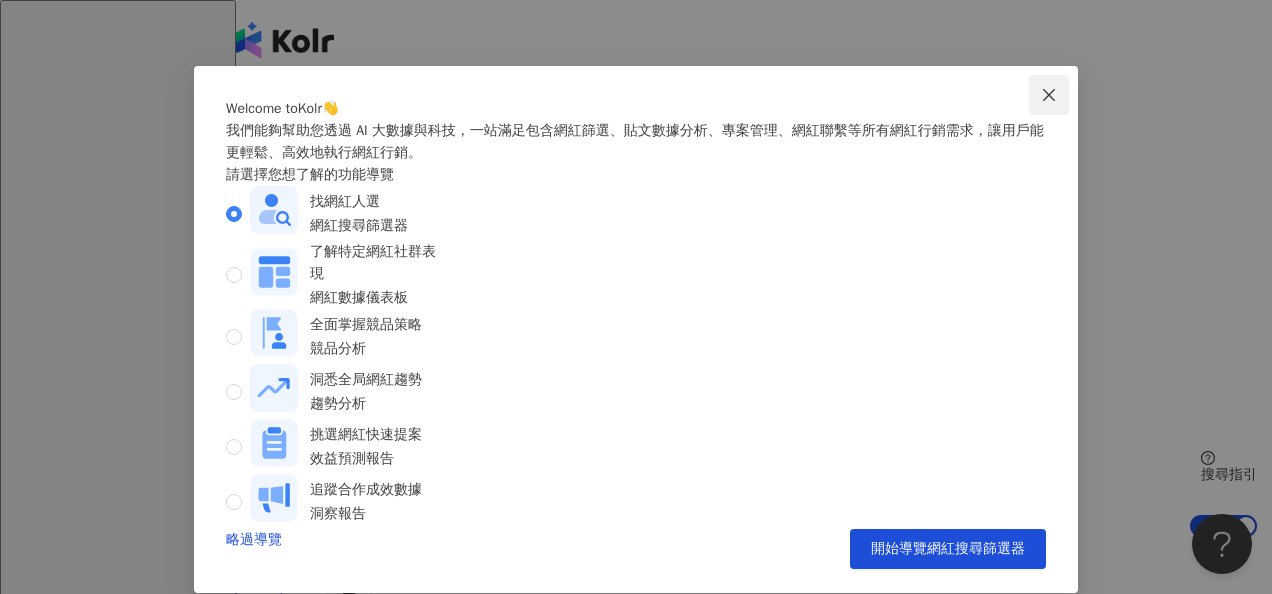 click 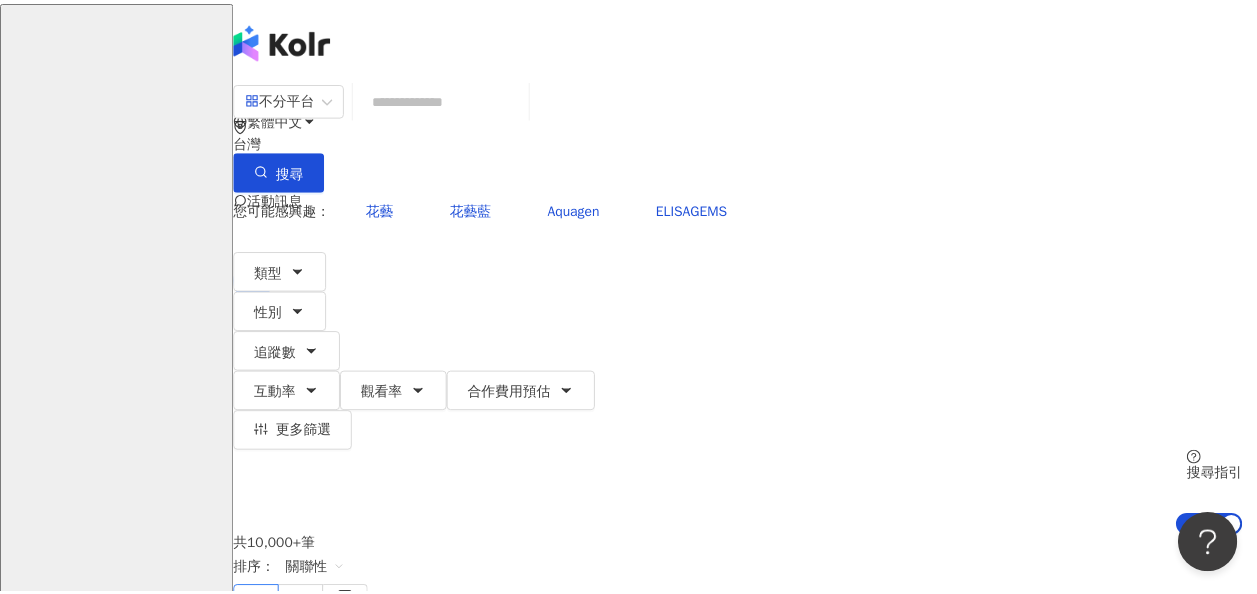 scroll, scrollTop: 0, scrollLeft: 0, axis: both 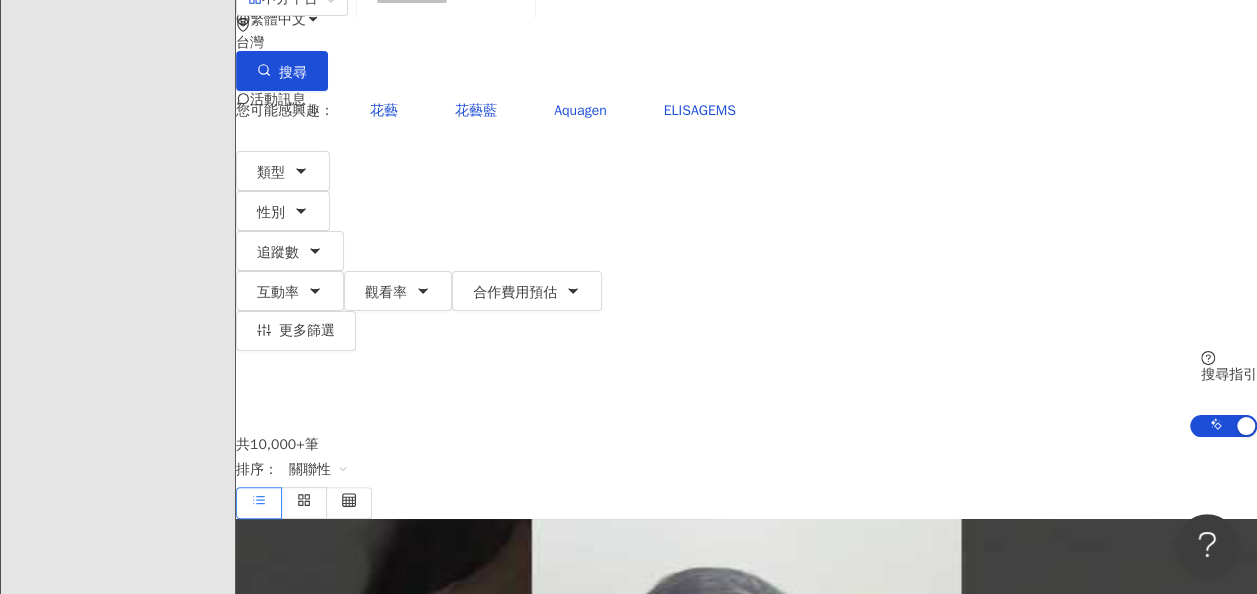 click on "資源庫" at bounding box center [81, 3365] 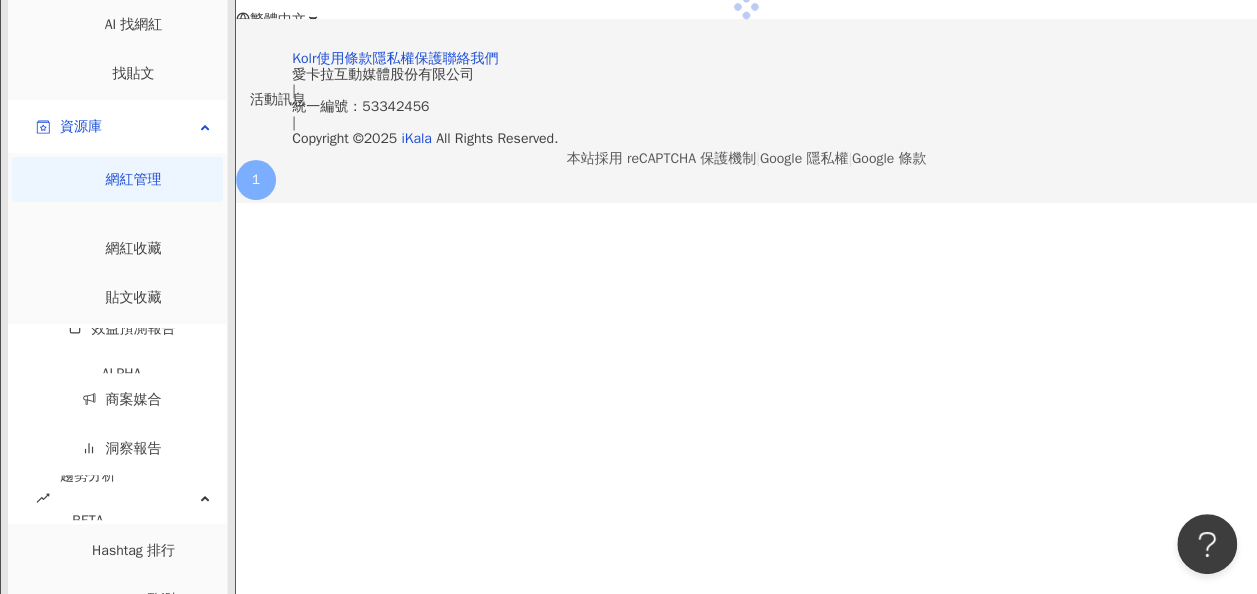 scroll, scrollTop: 0, scrollLeft: 0, axis: both 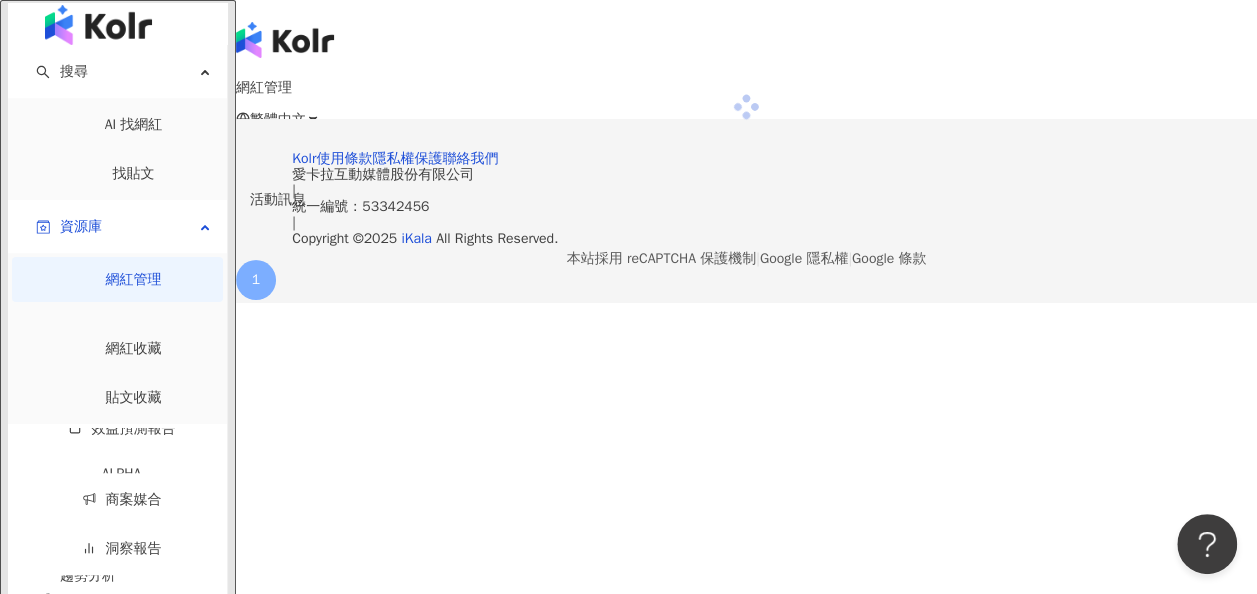 click 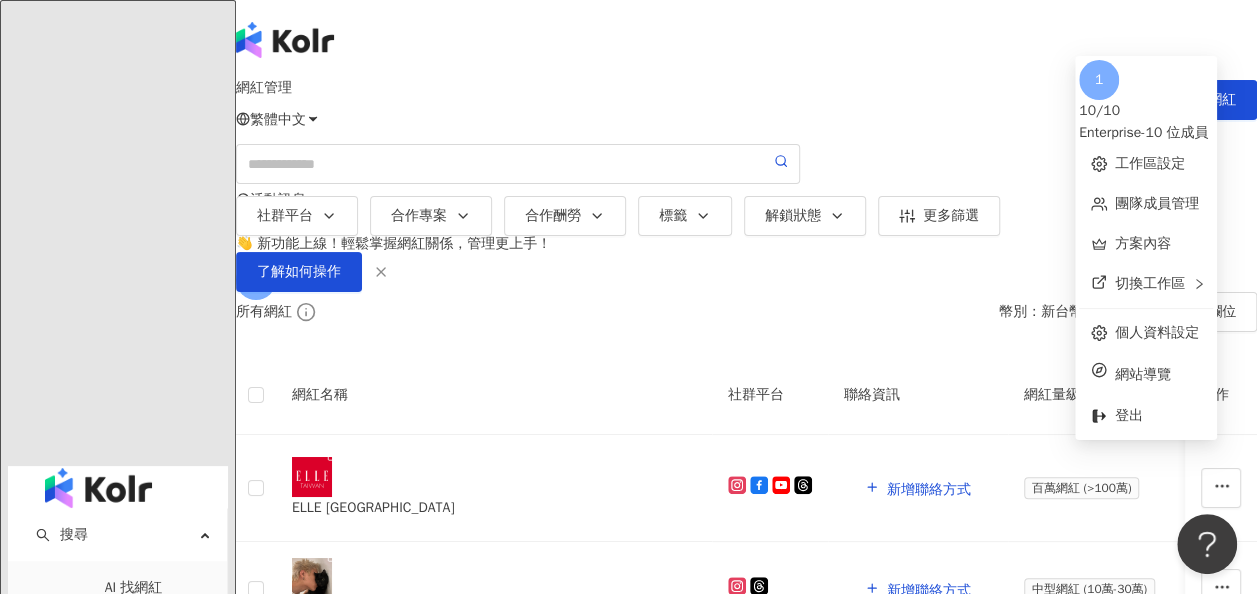 click 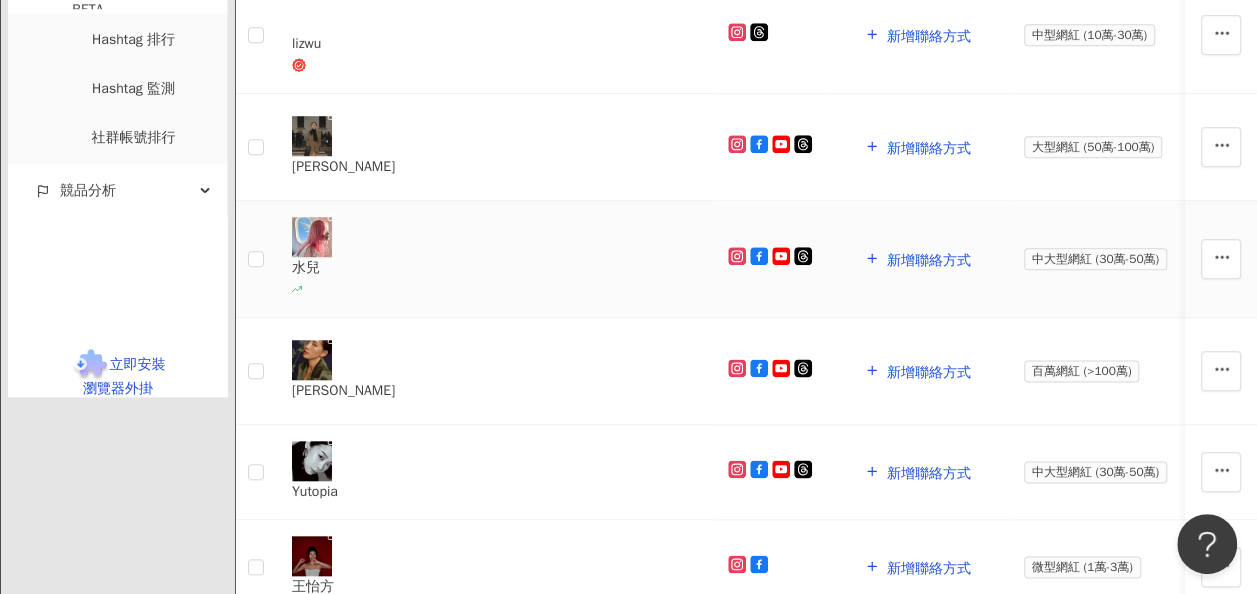 scroll, scrollTop: 1200, scrollLeft: 0, axis: vertical 